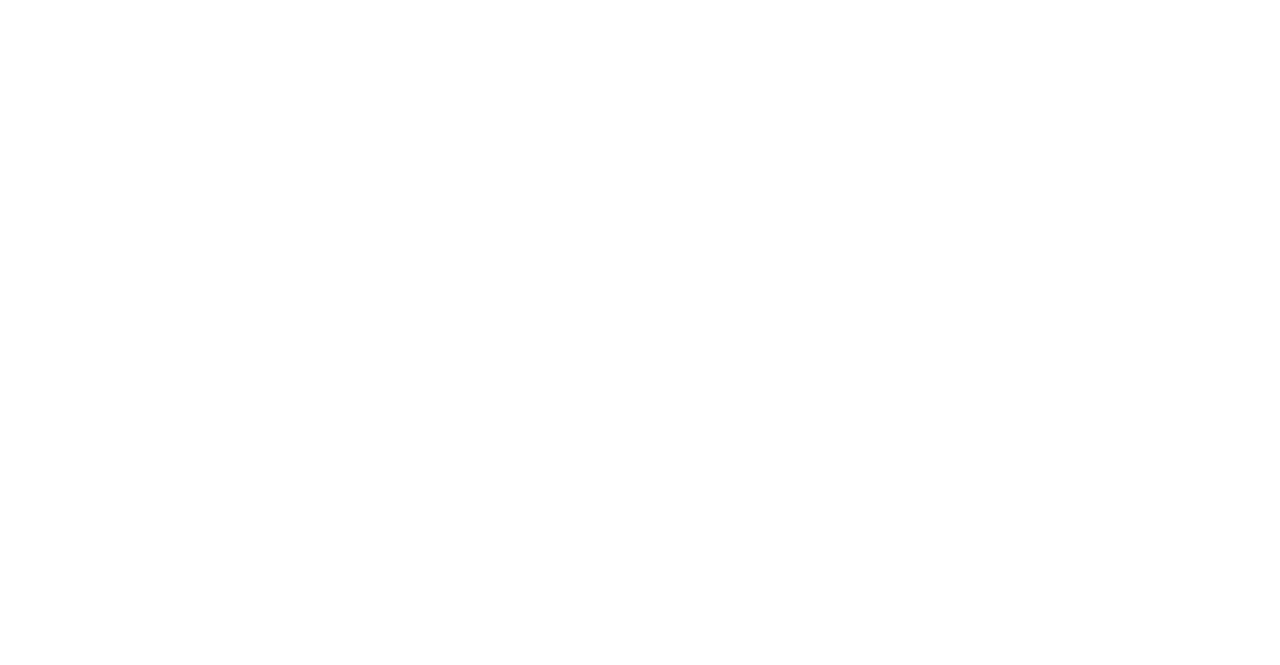 scroll, scrollTop: 0, scrollLeft: 0, axis: both 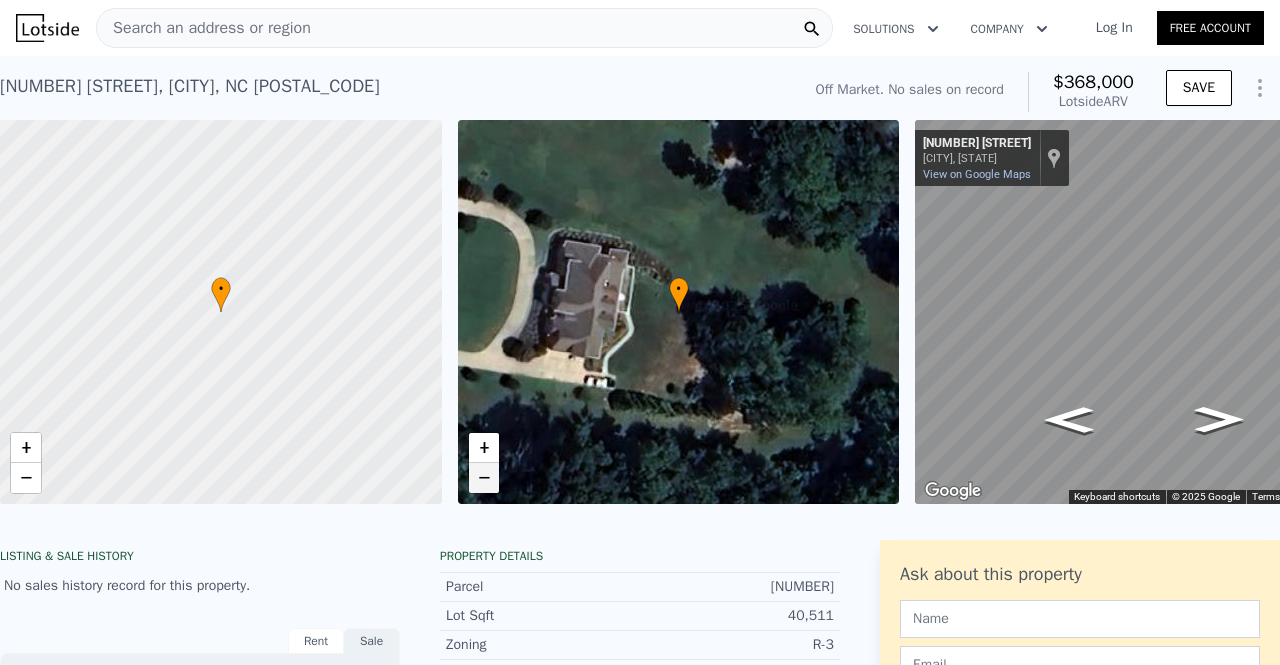 click on "−" at bounding box center [484, 478] 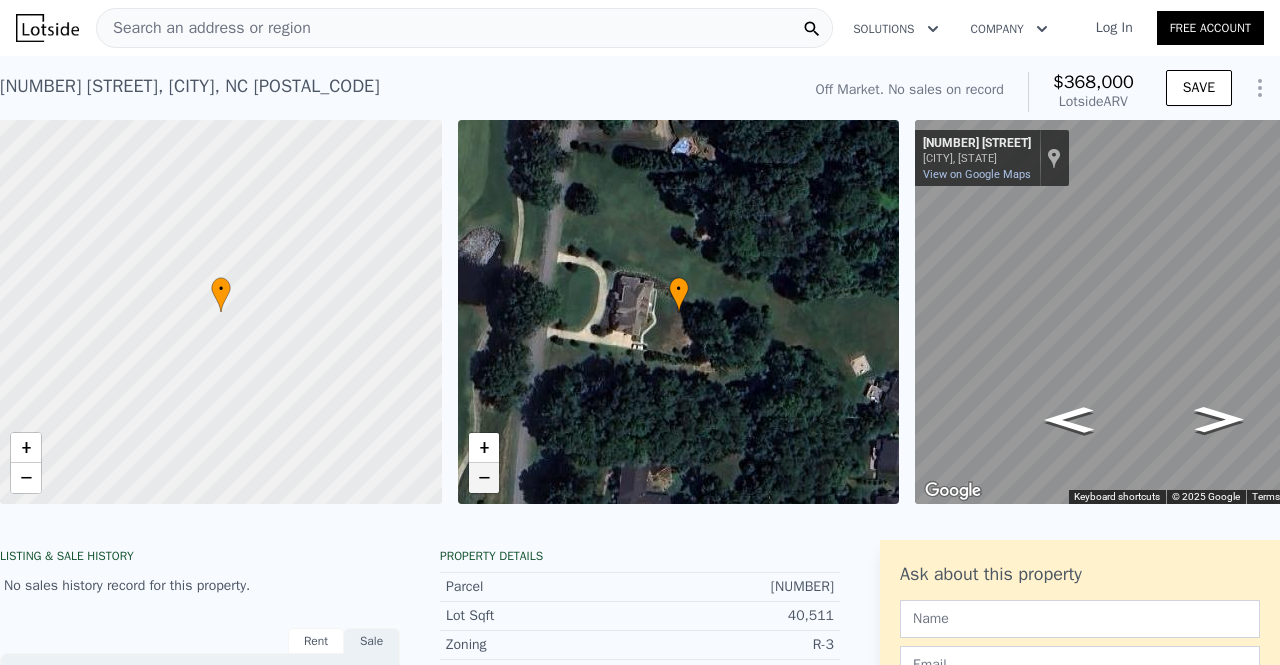 click on "−" at bounding box center (484, 478) 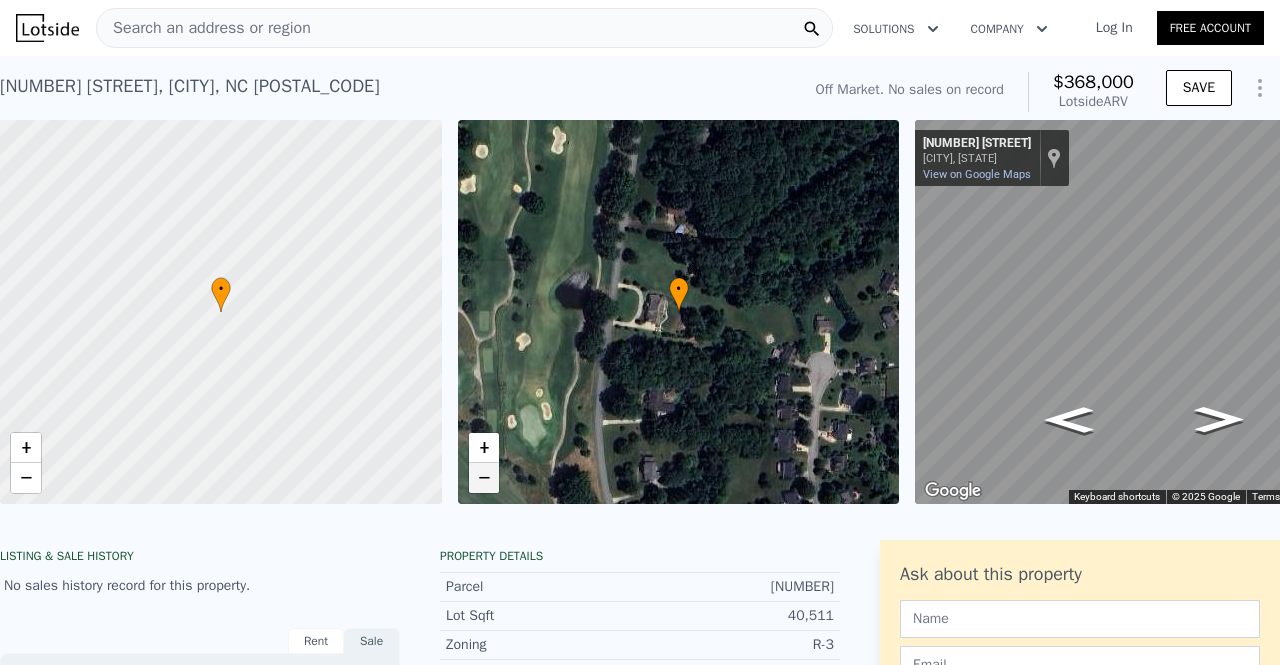 click on "−" at bounding box center (484, 478) 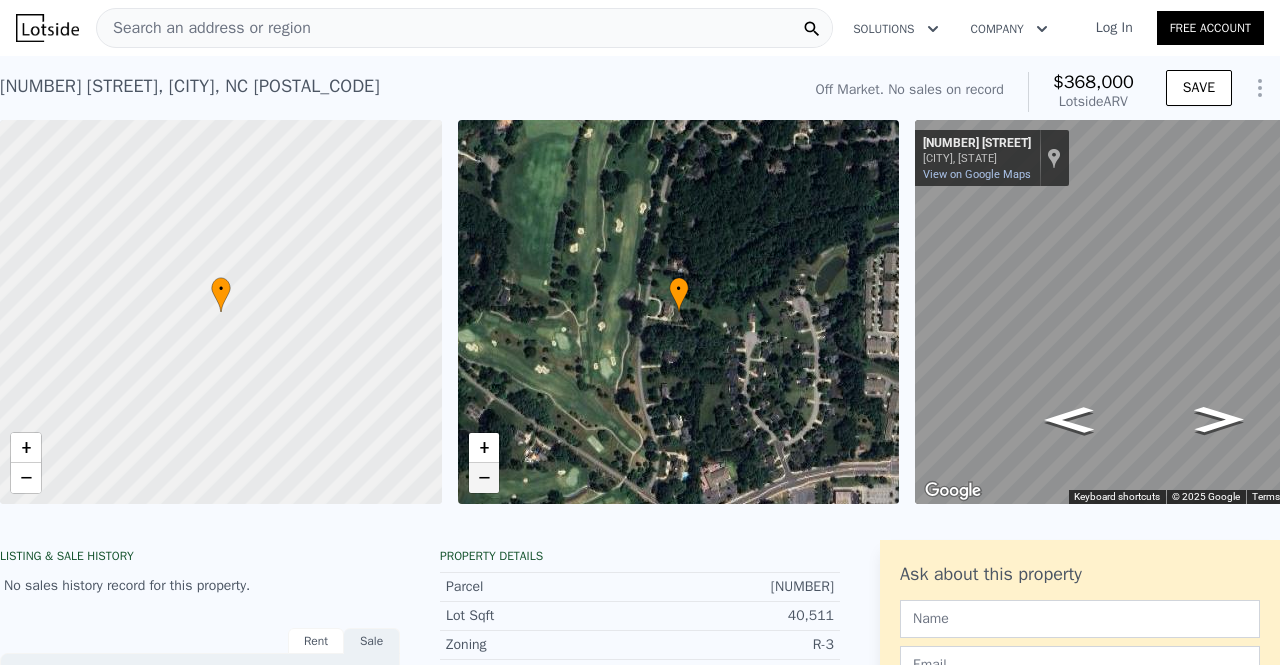 click on "−" at bounding box center [484, 478] 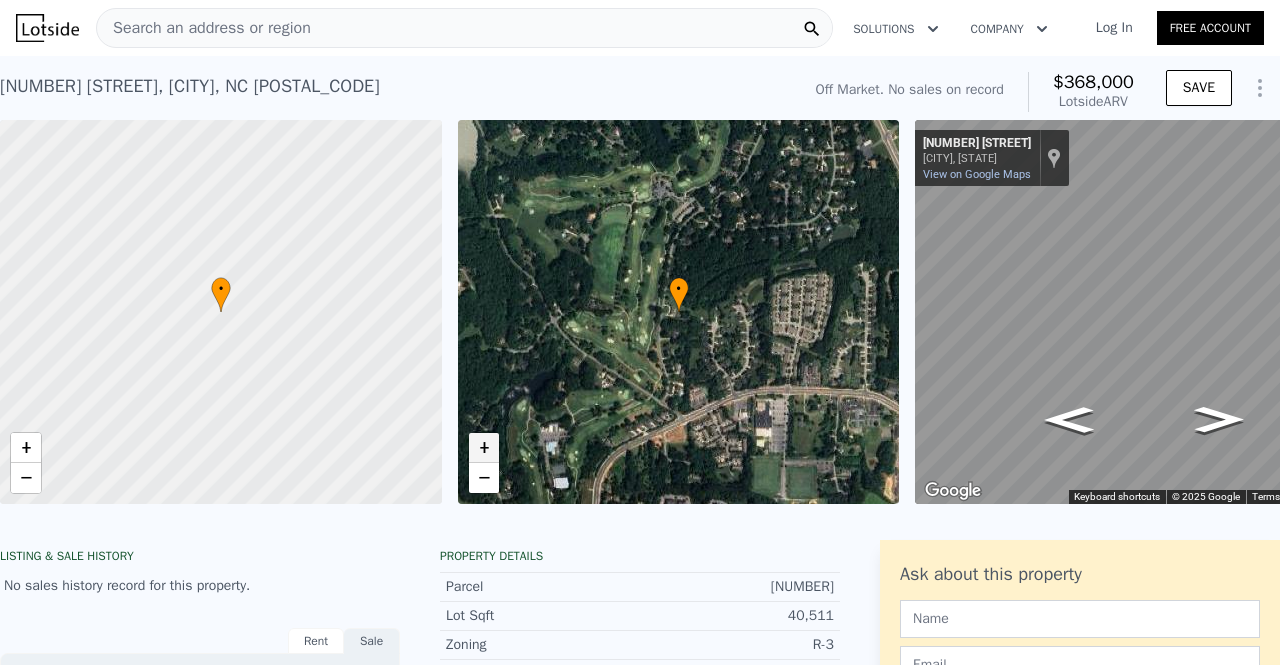 click on "+" at bounding box center [484, 448] 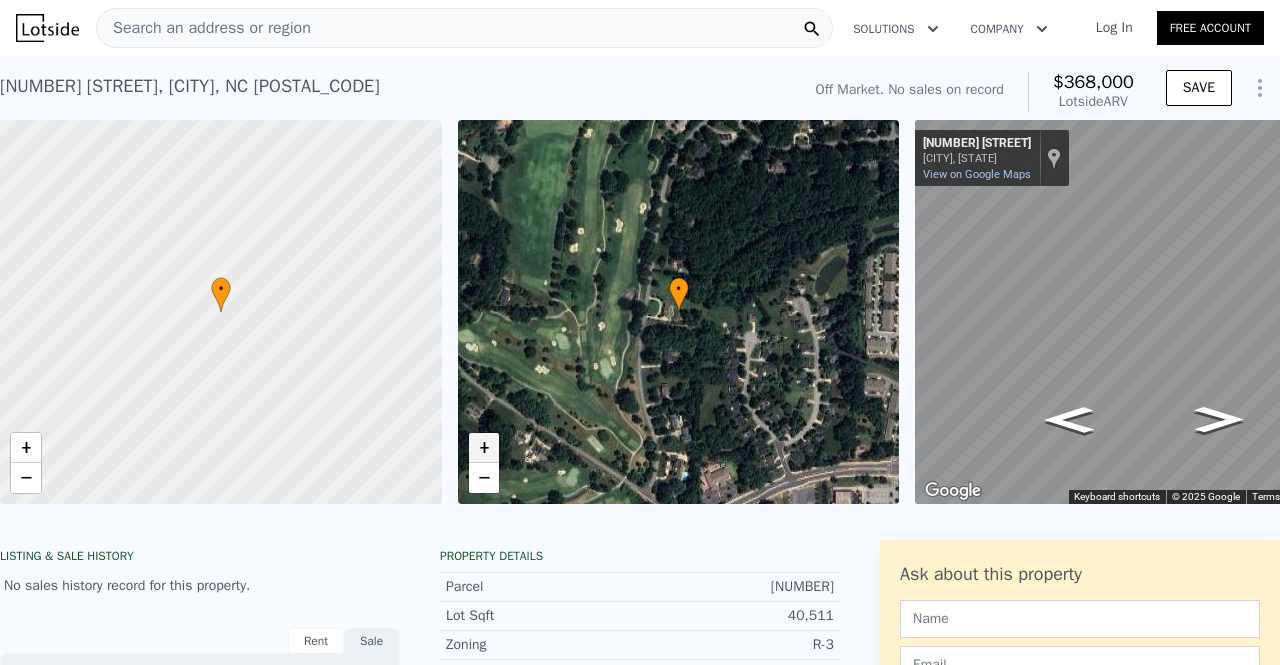 click on "+" at bounding box center (484, 448) 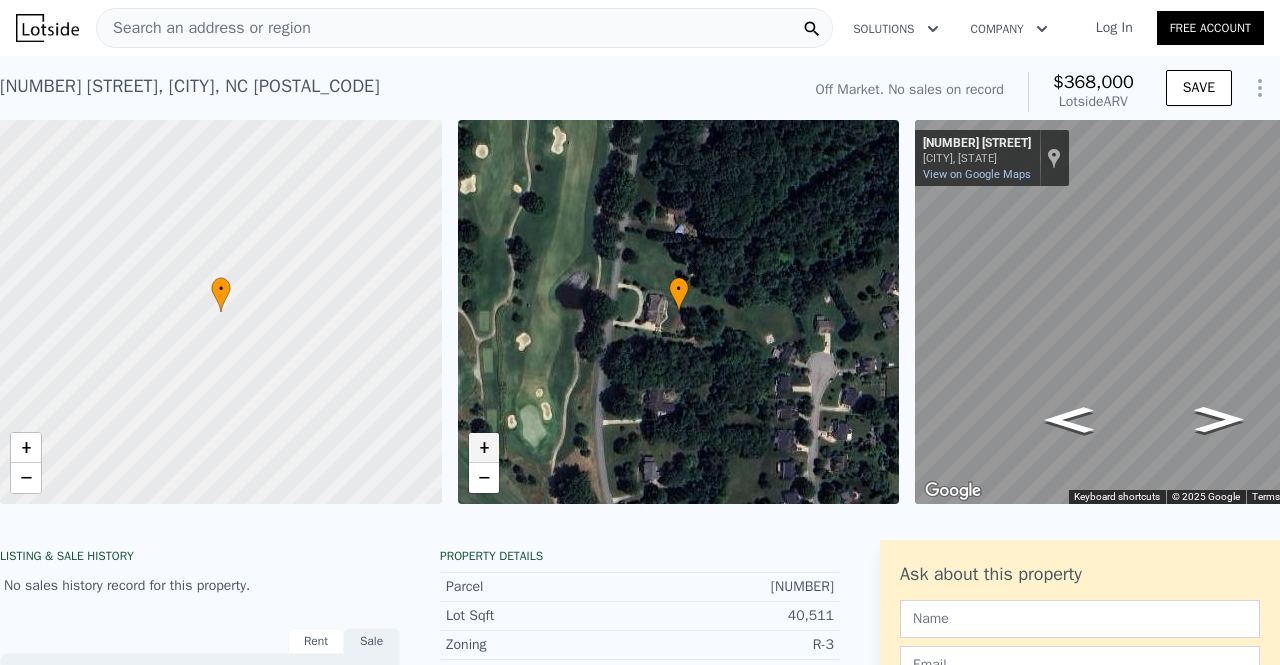click on "+" at bounding box center [484, 448] 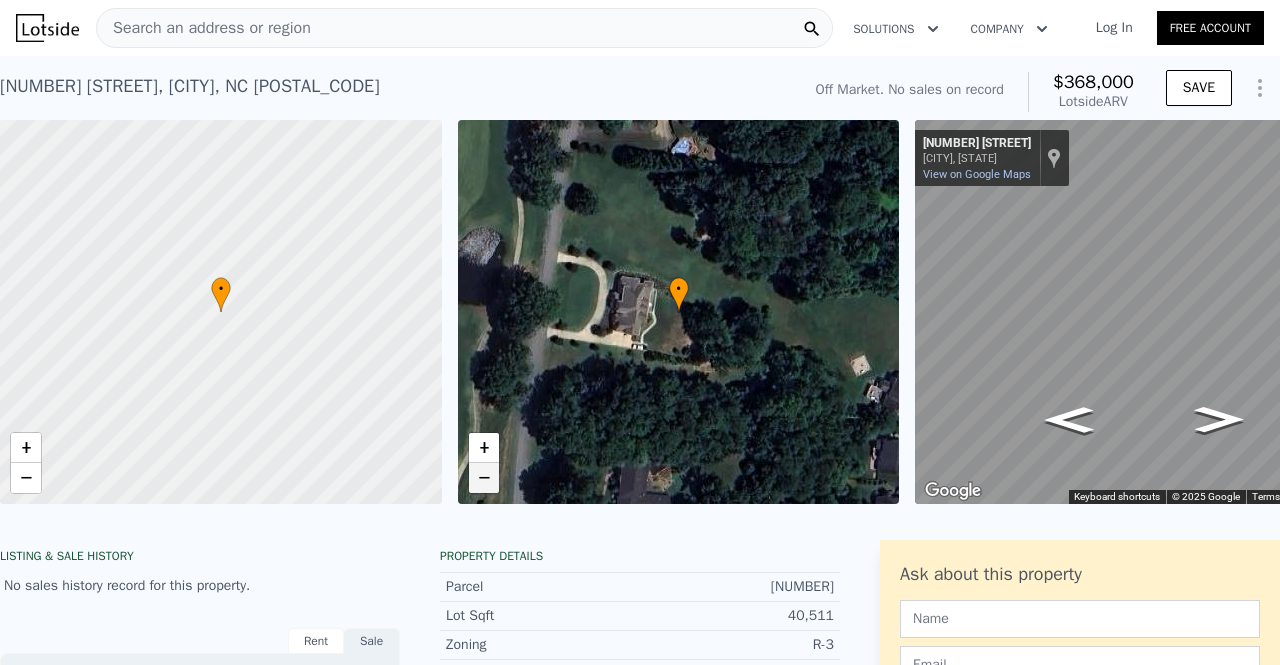 click on "−" at bounding box center [484, 478] 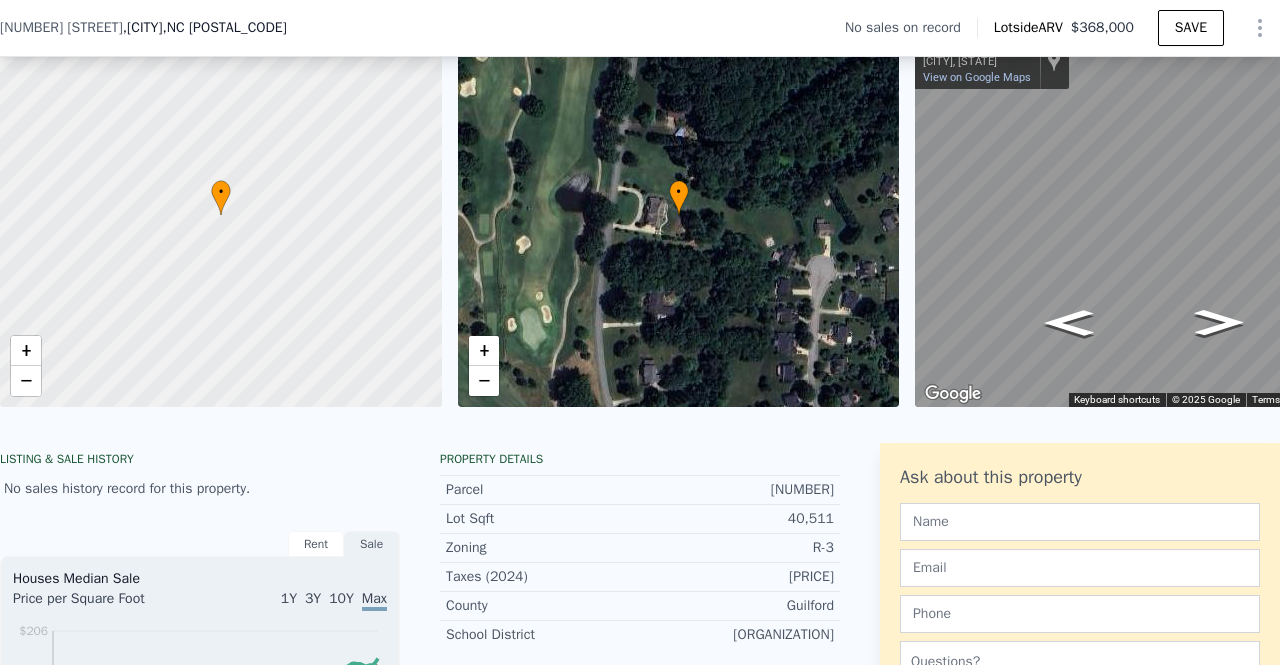 scroll, scrollTop: 112, scrollLeft: 0, axis: vertical 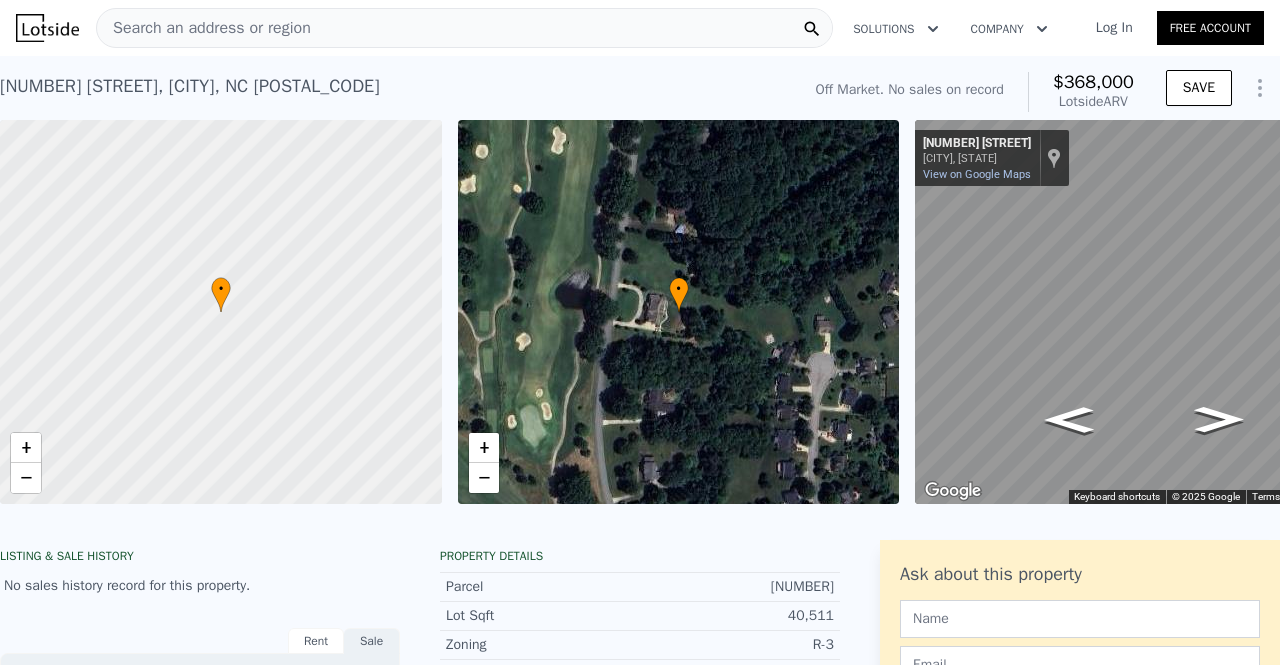 click on "[NUMBER] [STREET] , [CITY] , [STATE] [POSTAL_CODE] No sales on record (~ARV $368k )" at bounding box center [395, 92] 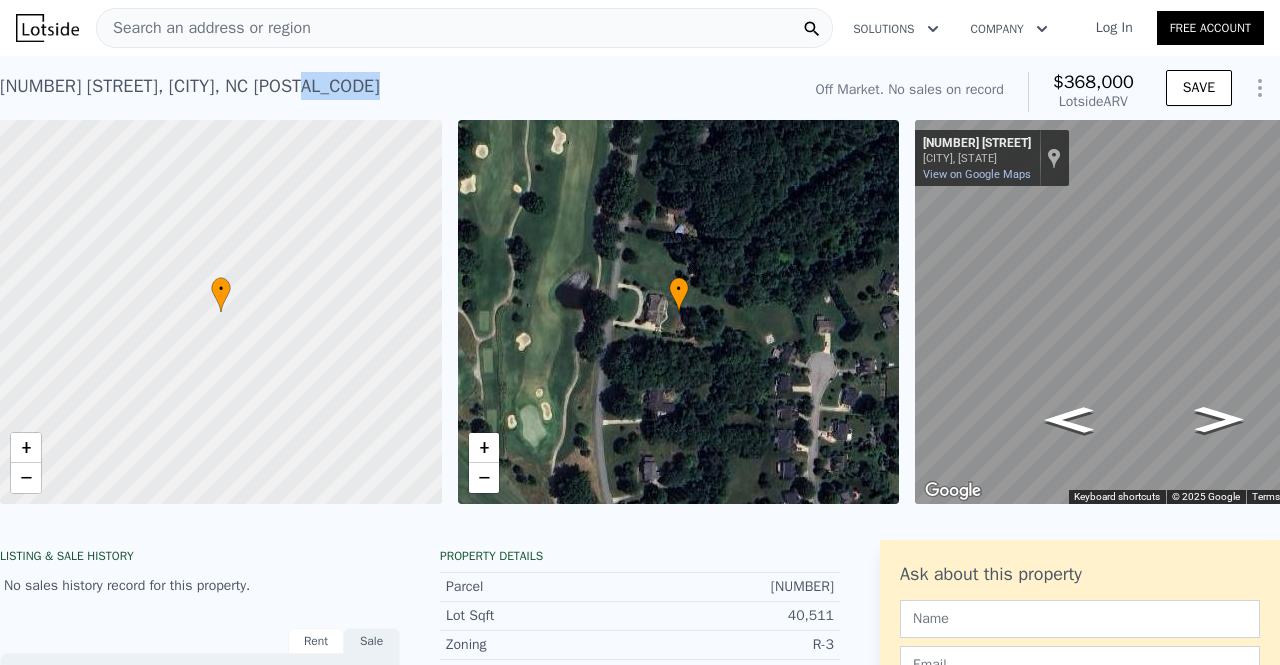 click on "[NUMBER] [STREET] , [CITY] , [STATE] [POSTAL_CODE] No sales on record (~ARV $368k )" at bounding box center [395, 92] 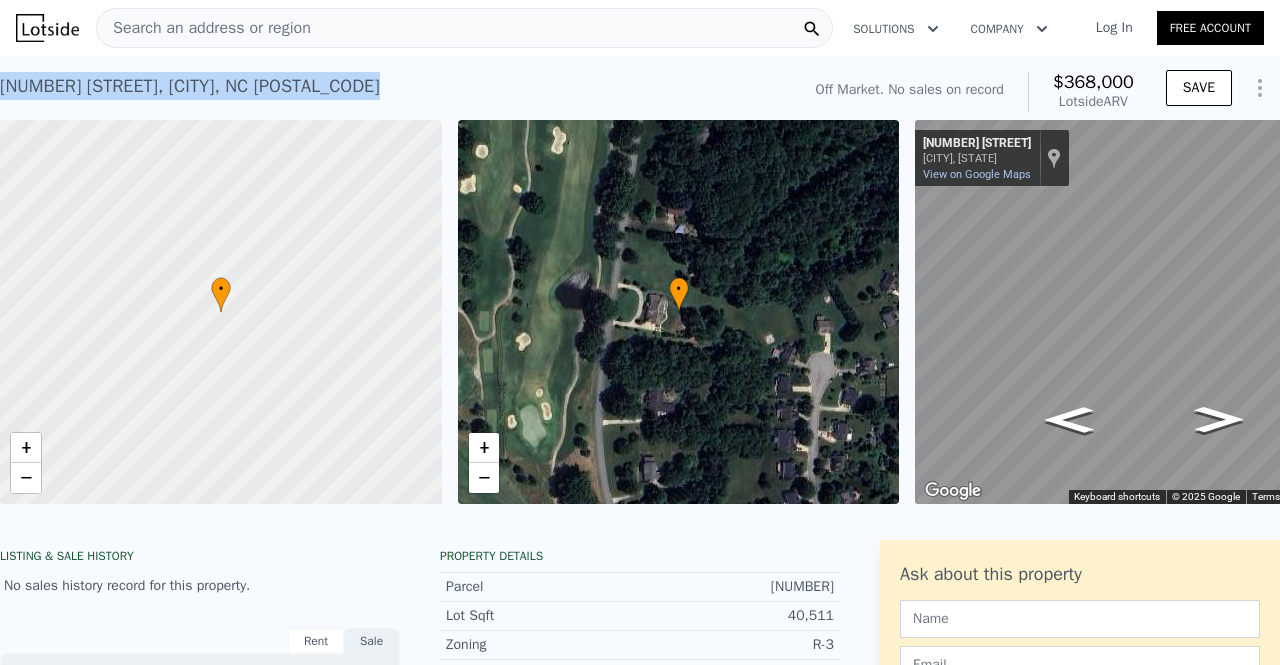 click on "[NUMBER] [STREET] , [CITY] , [STATE] [POSTAL_CODE] No sales on record (~ARV $368k )" at bounding box center [395, 92] 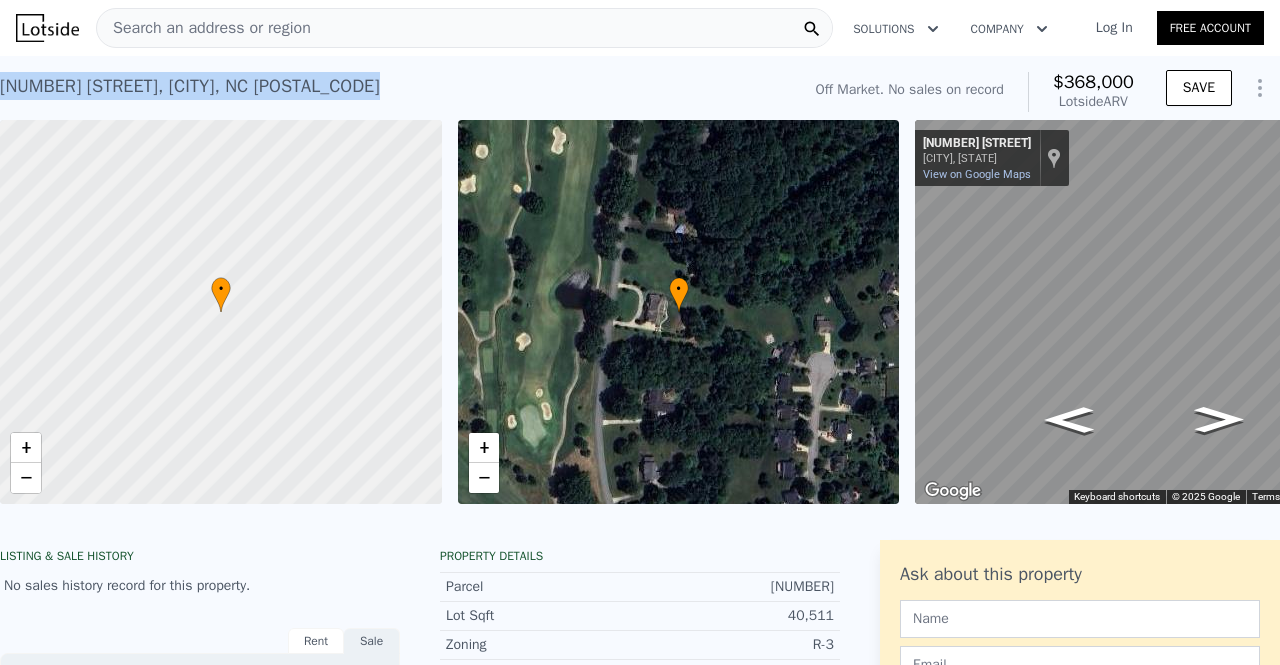 click on "[NUMBER] [STREET] , [CITY] , [STATE] [POSTAL_CODE] No sales on record (~ARV $368k )" at bounding box center (395, 92) 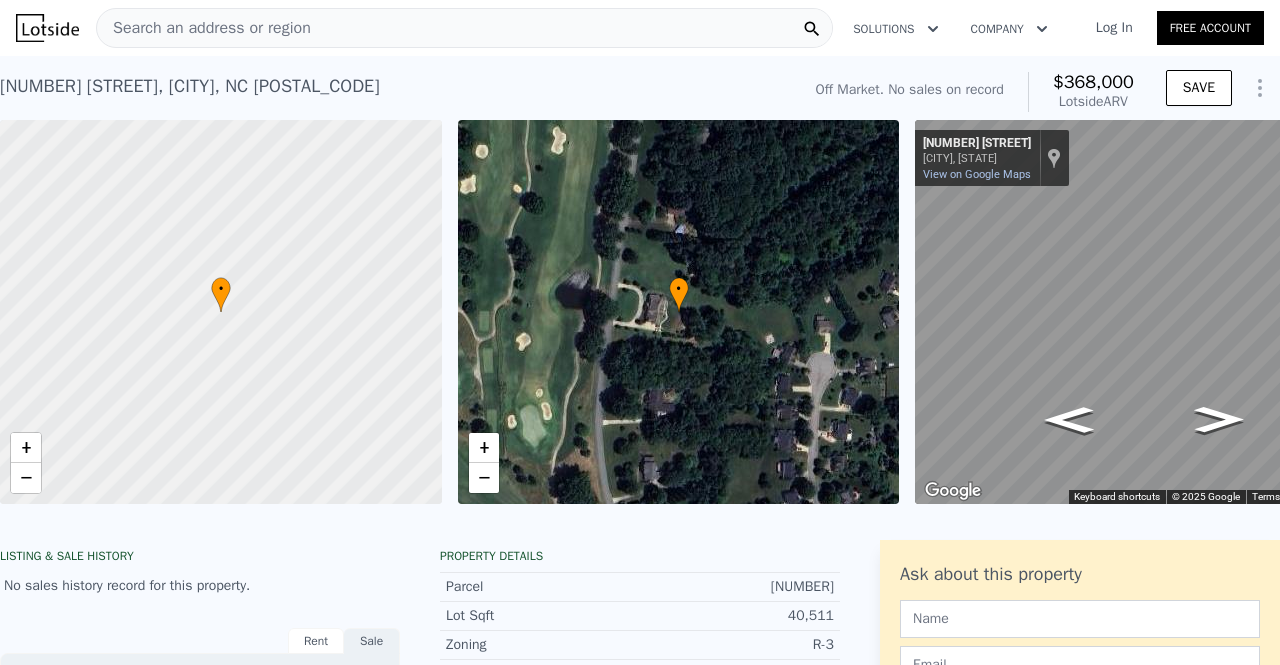 click on "[NUMBER] [STREET] , [CITY] , [STATE] [POSTAL_CODE] No sales on record (~ARV $368k )" at bounding box center [395, 92] 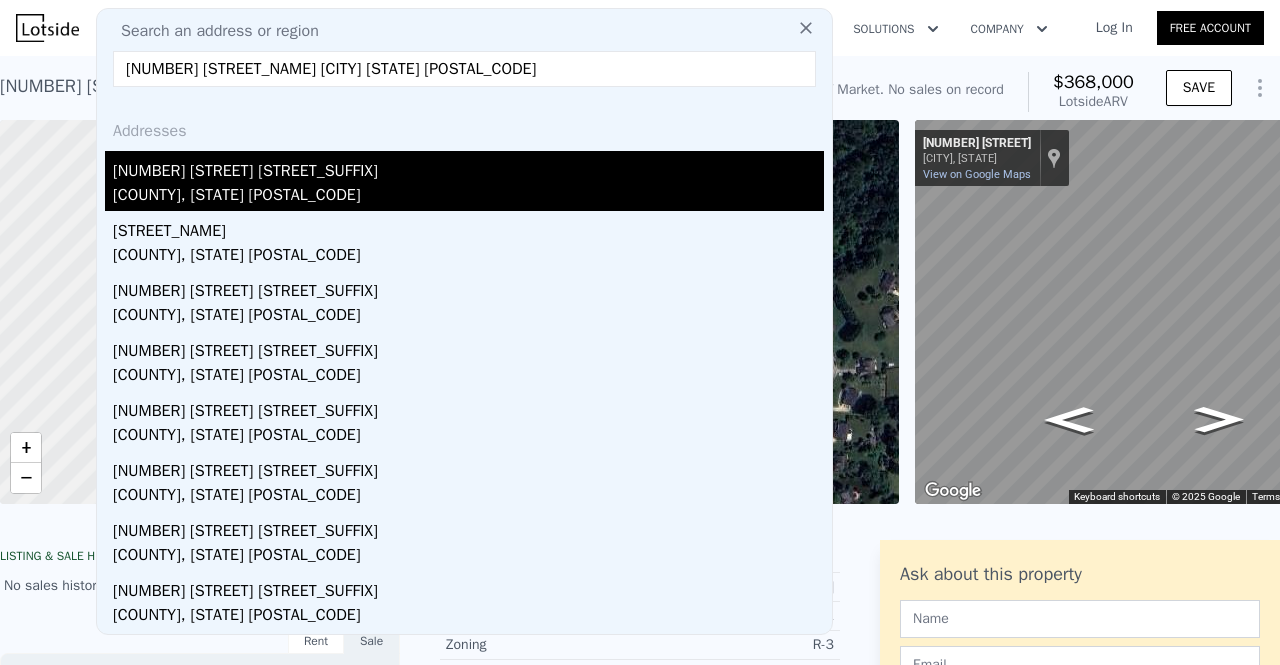 type on "[NUMBER] [STREET_NAME] [CITY] [STATE] [POSTAL_CODE]" 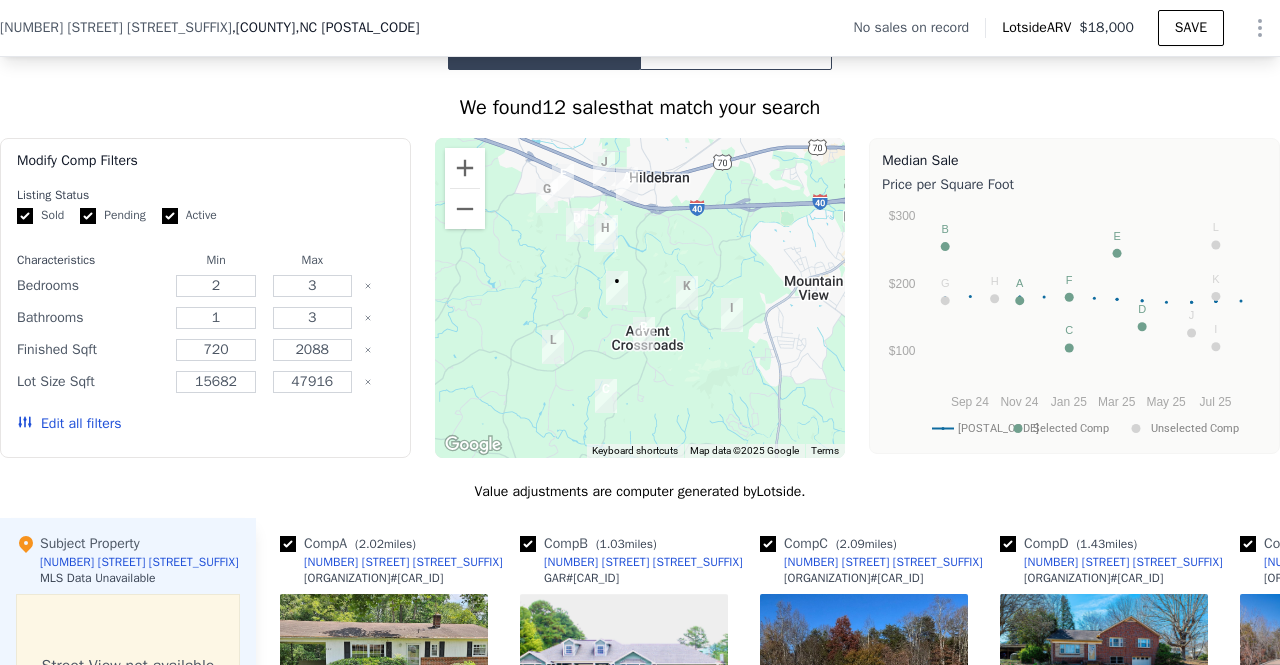 scroll, scrollTop: 1530, scrollLeft: 0, axis: vertical 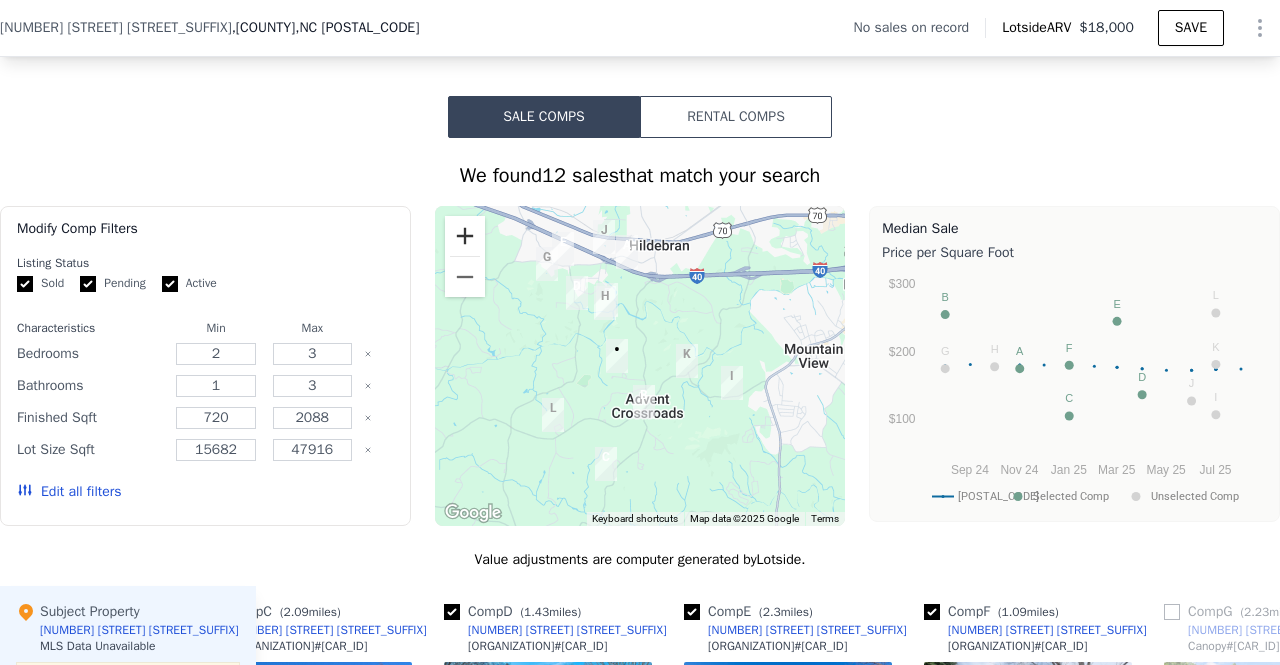 click at bounding box center (465, 236) 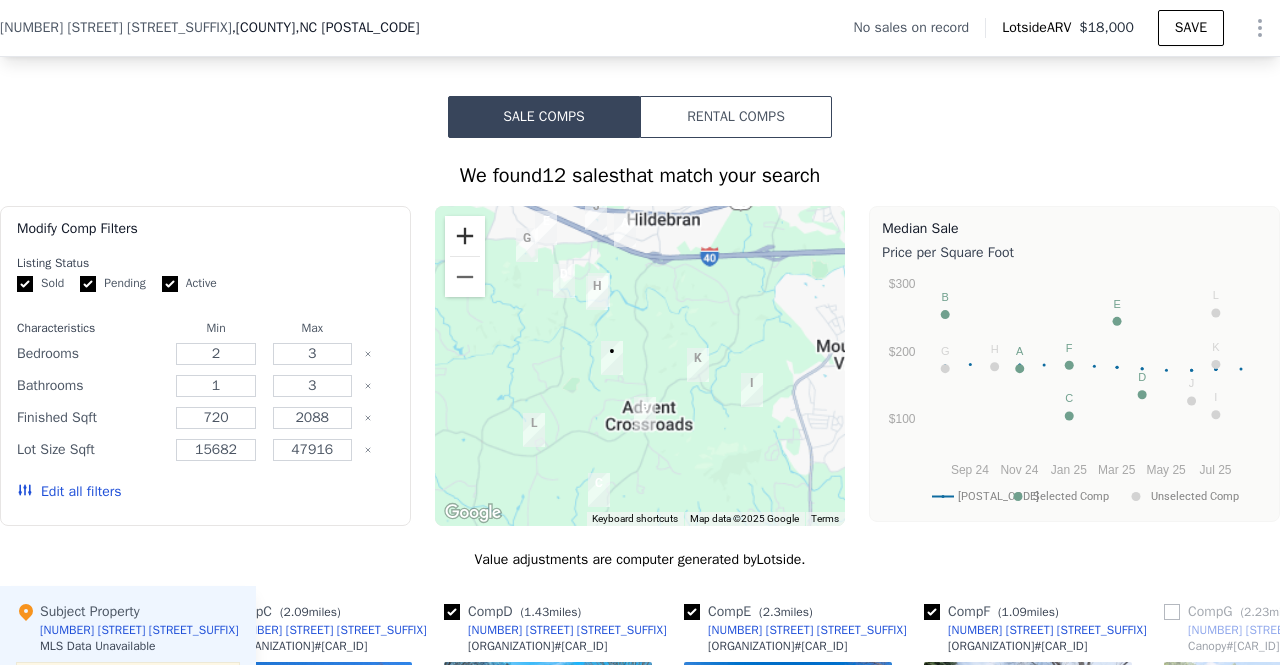 click at bounding box center (465, 236) 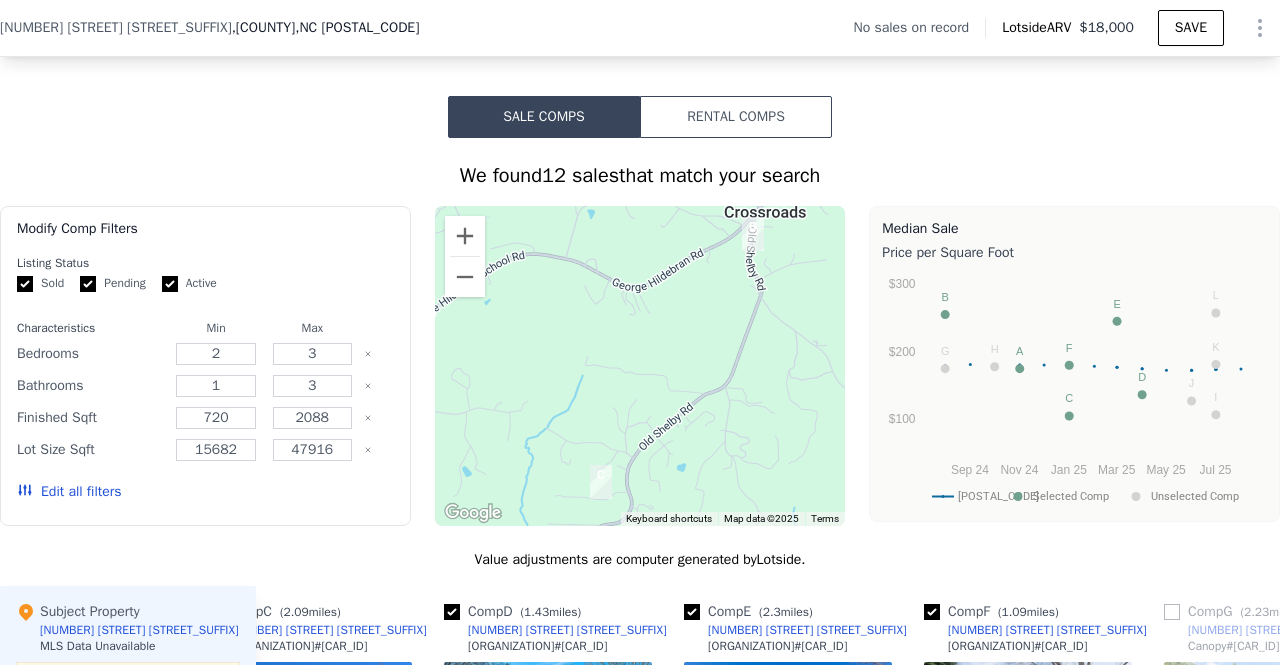 drag, startPoint x: 595, startPoint y: 425, endPoint x: 698, endPoint y: 95, distance: 345.70074 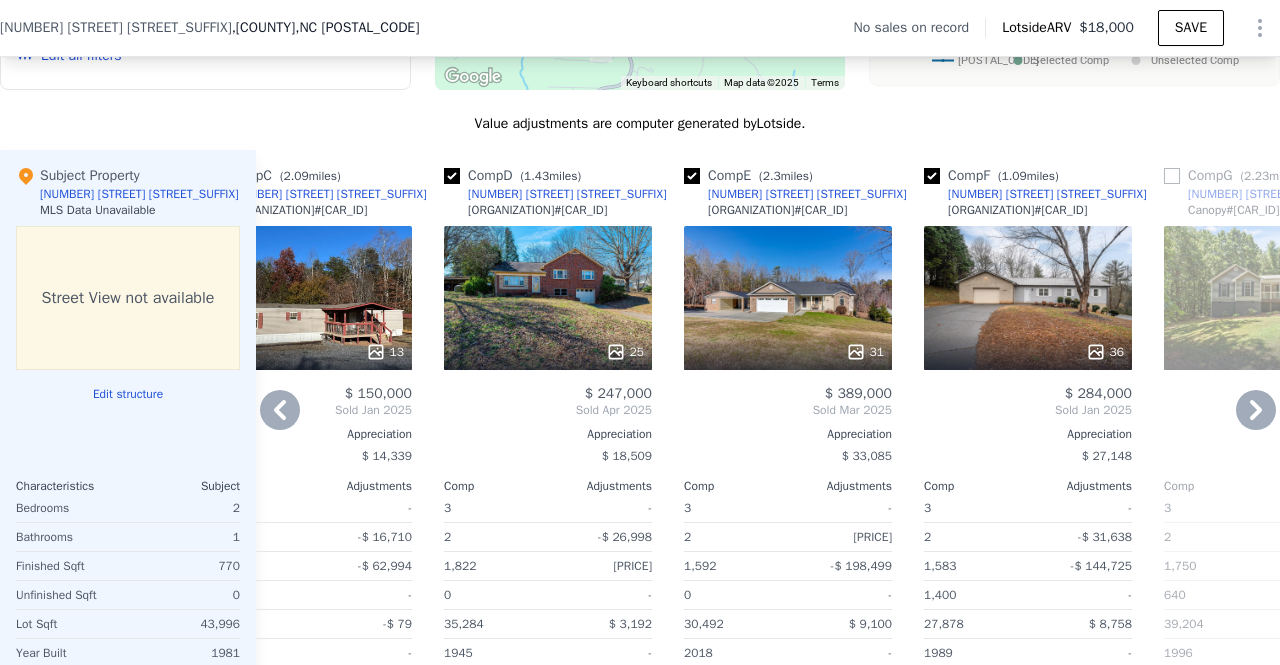 scroll, scrollTop: 1854, scrollLeft: 0, axis: vertical 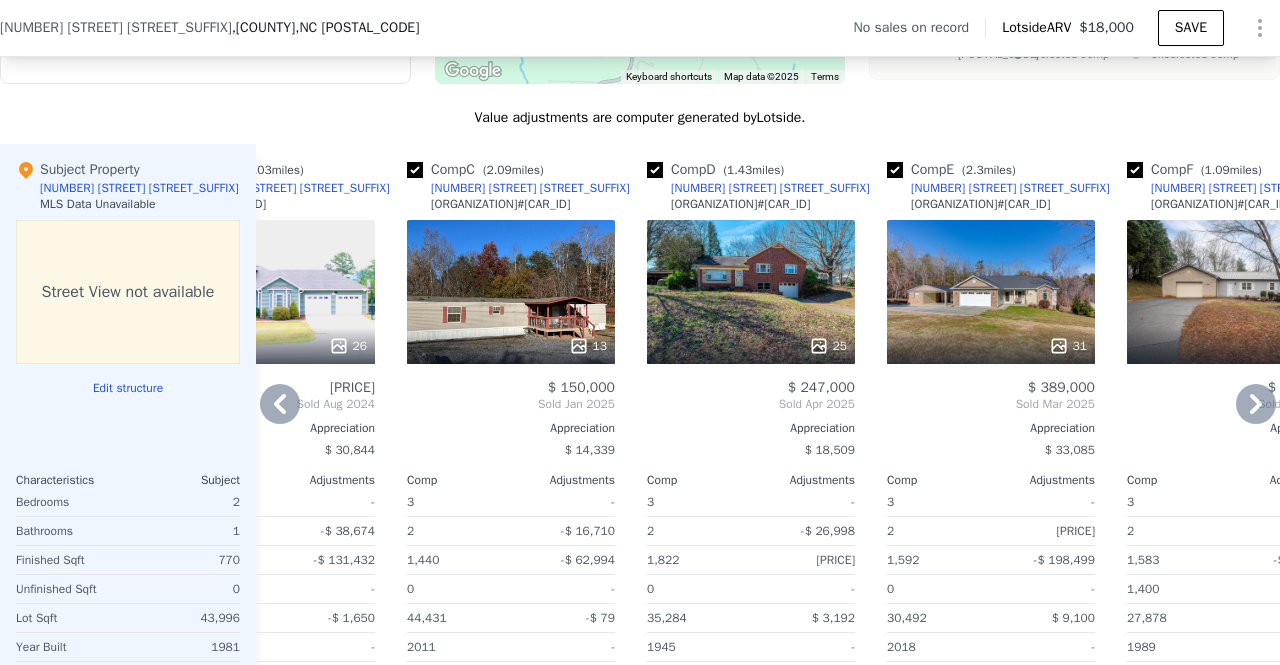 click on "$ 150,000" at bounding box center (511, 388) 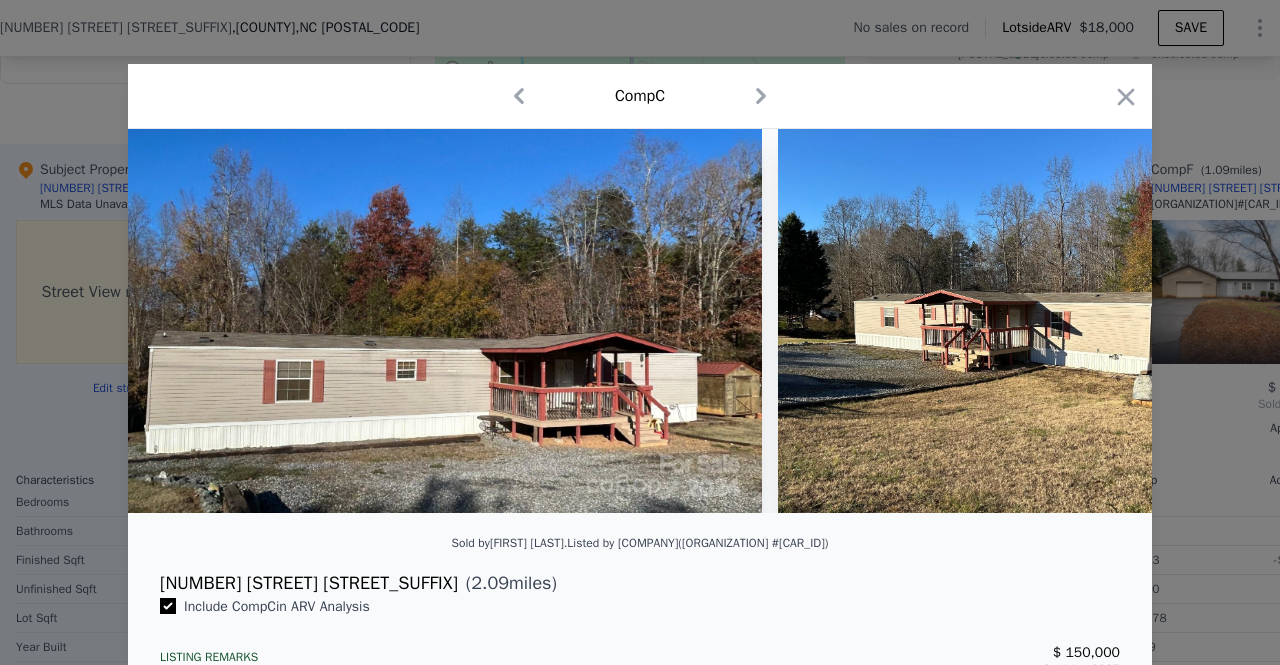 click at bounding box center (445, 321) 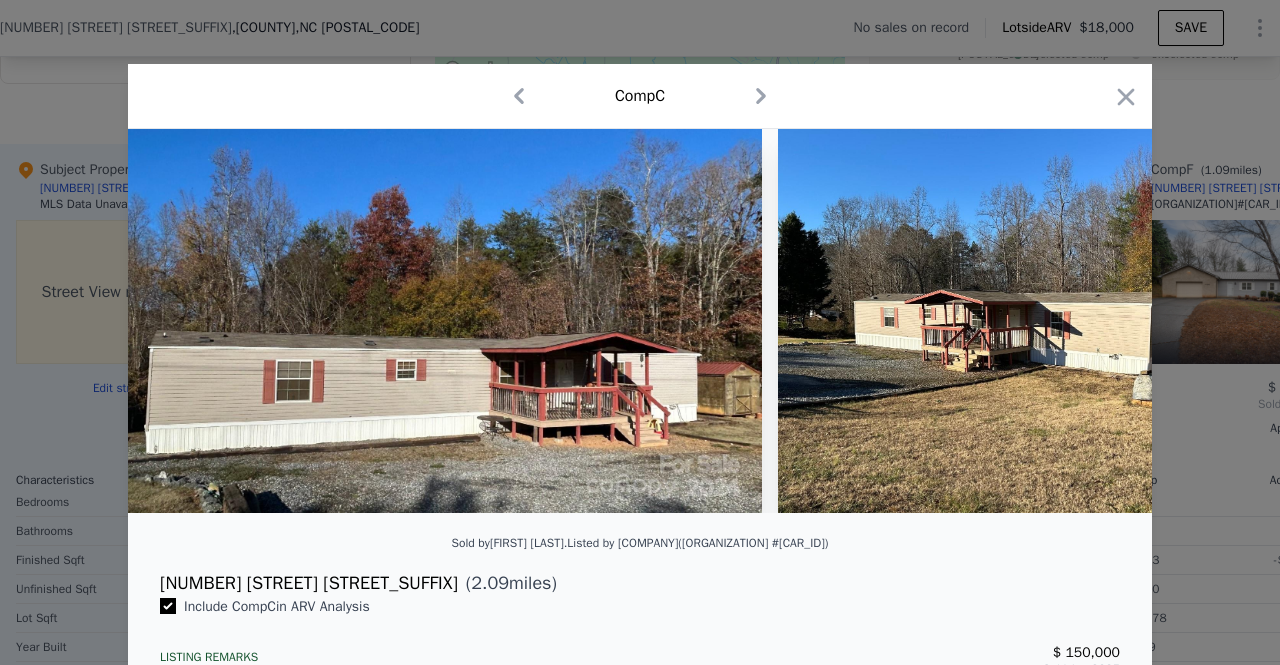 click 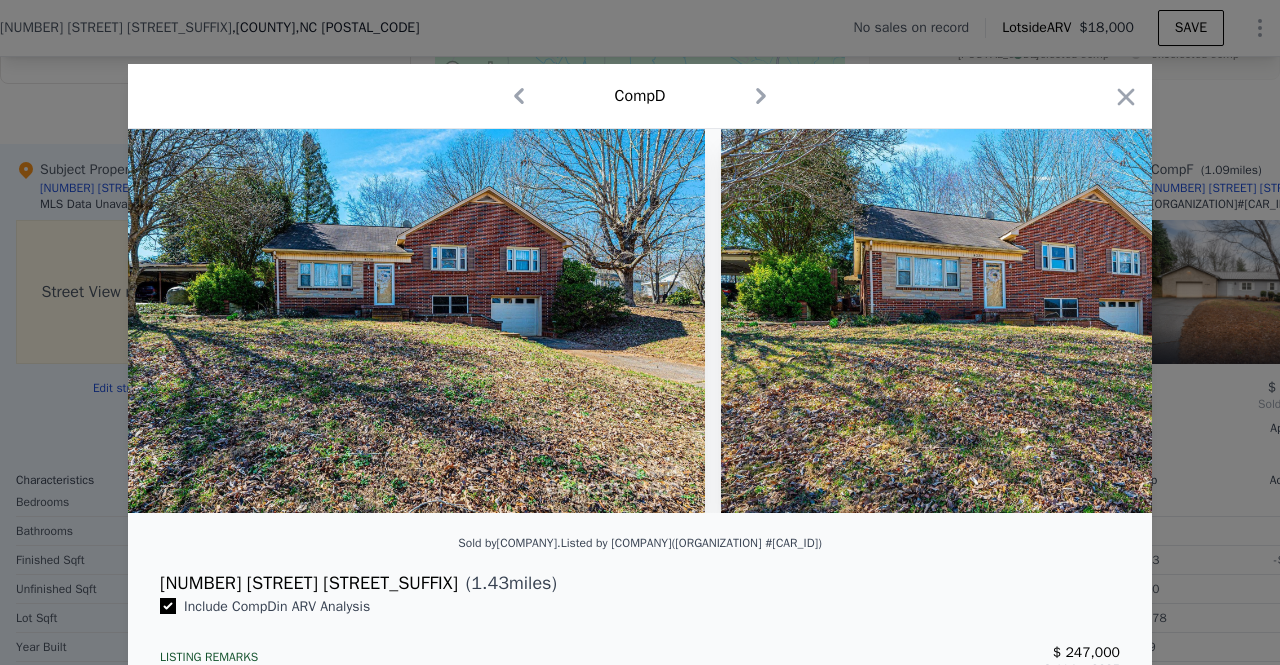 click on "Comp  D" at bounding box center (640, 96) 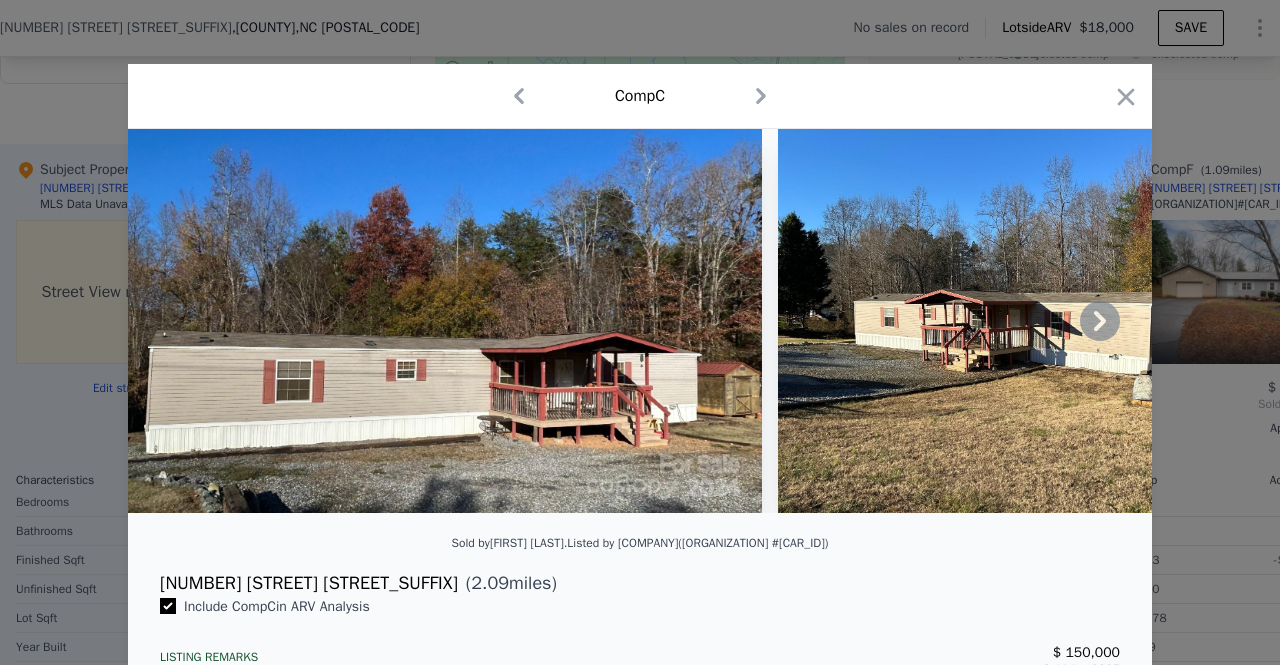 click 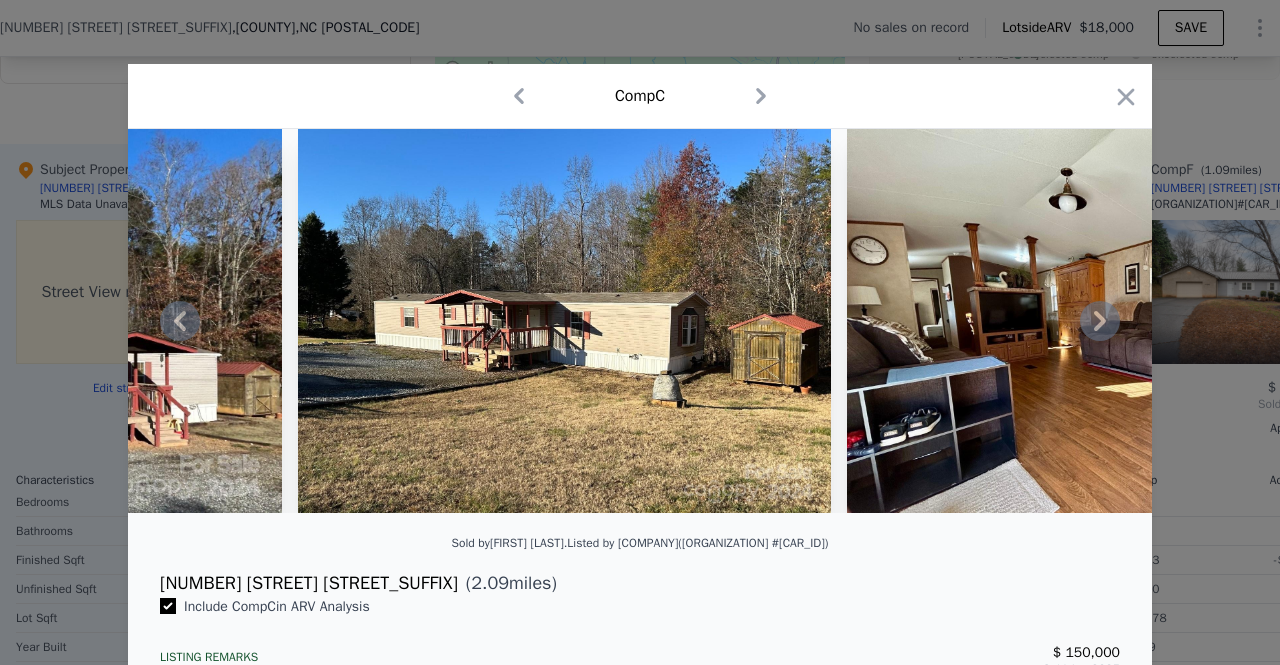 click 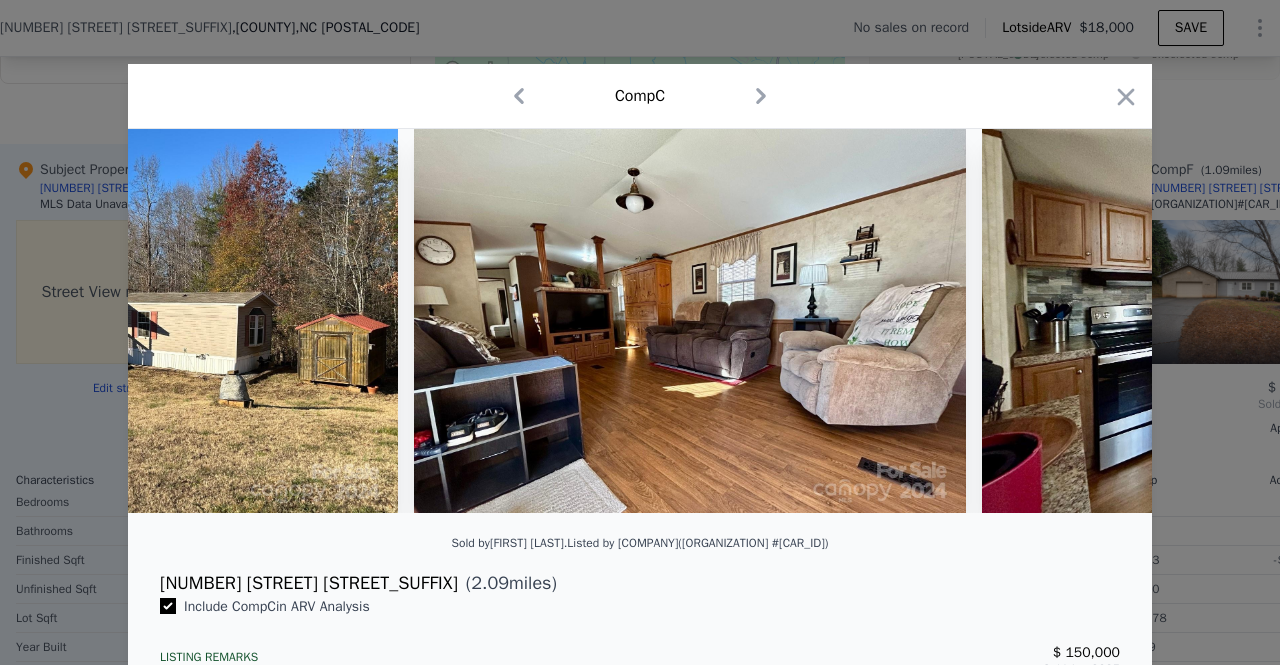 scroll, scrollTop: 0, scrollLeft: 960, axis: horizontal 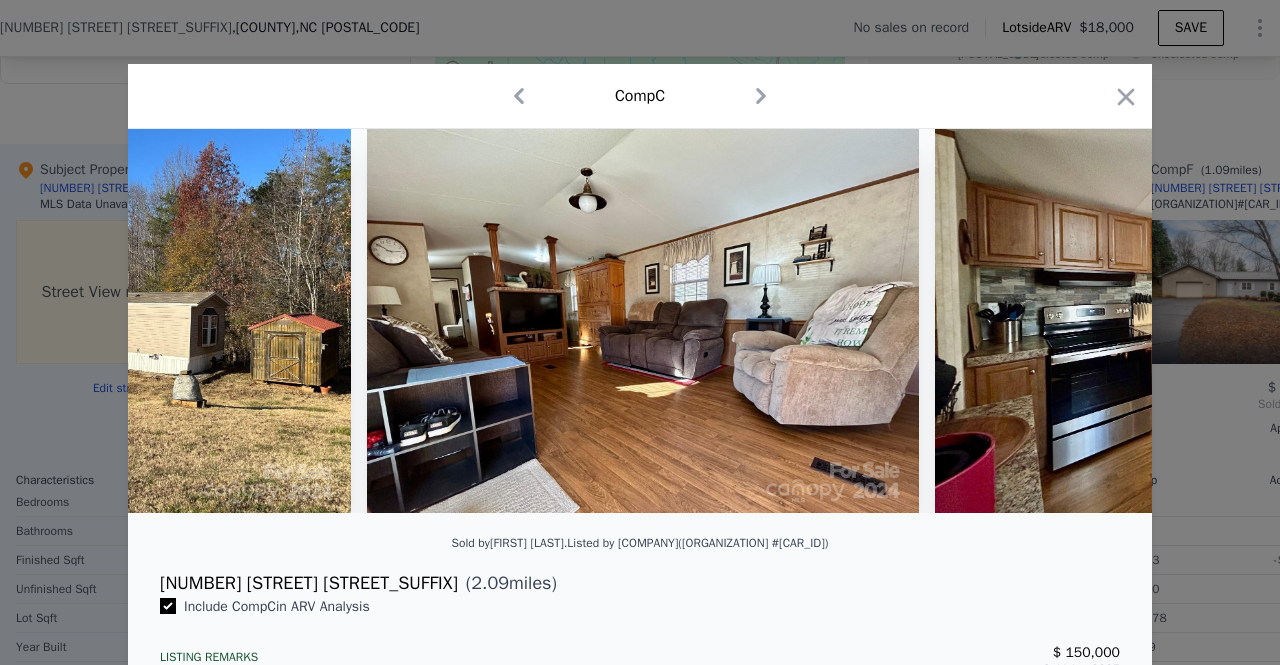 click at bounding box center (640, 321) 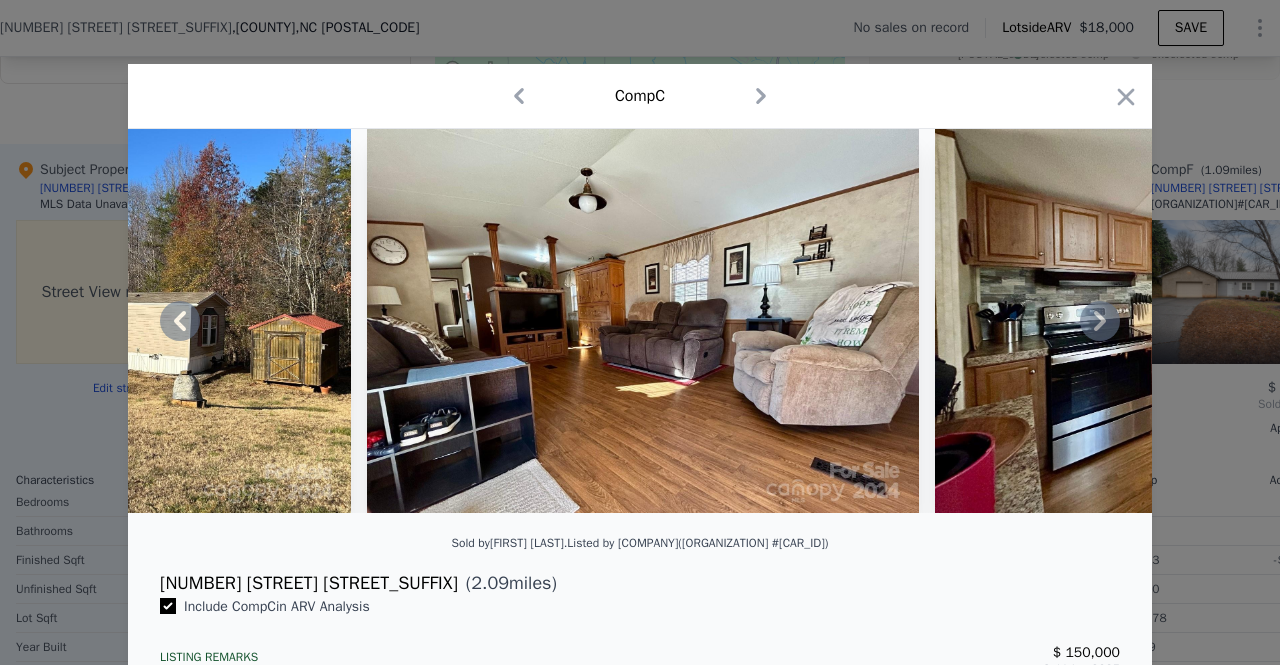 click 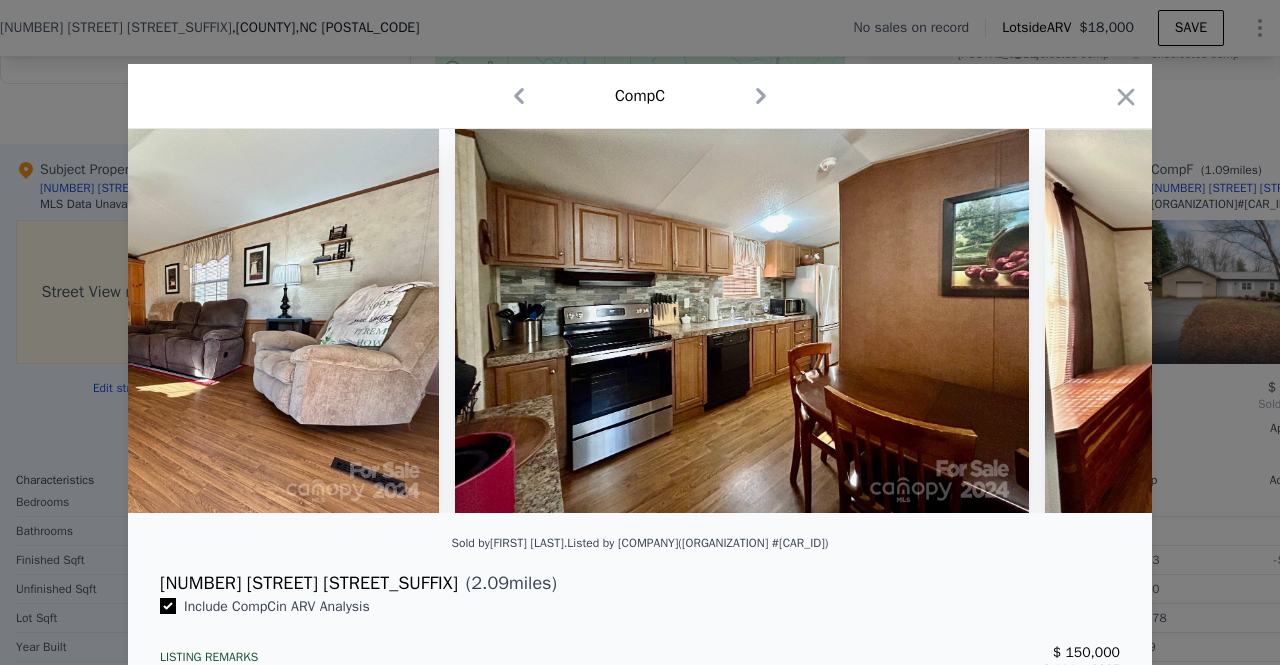 click at bounding box center [1323, 321] 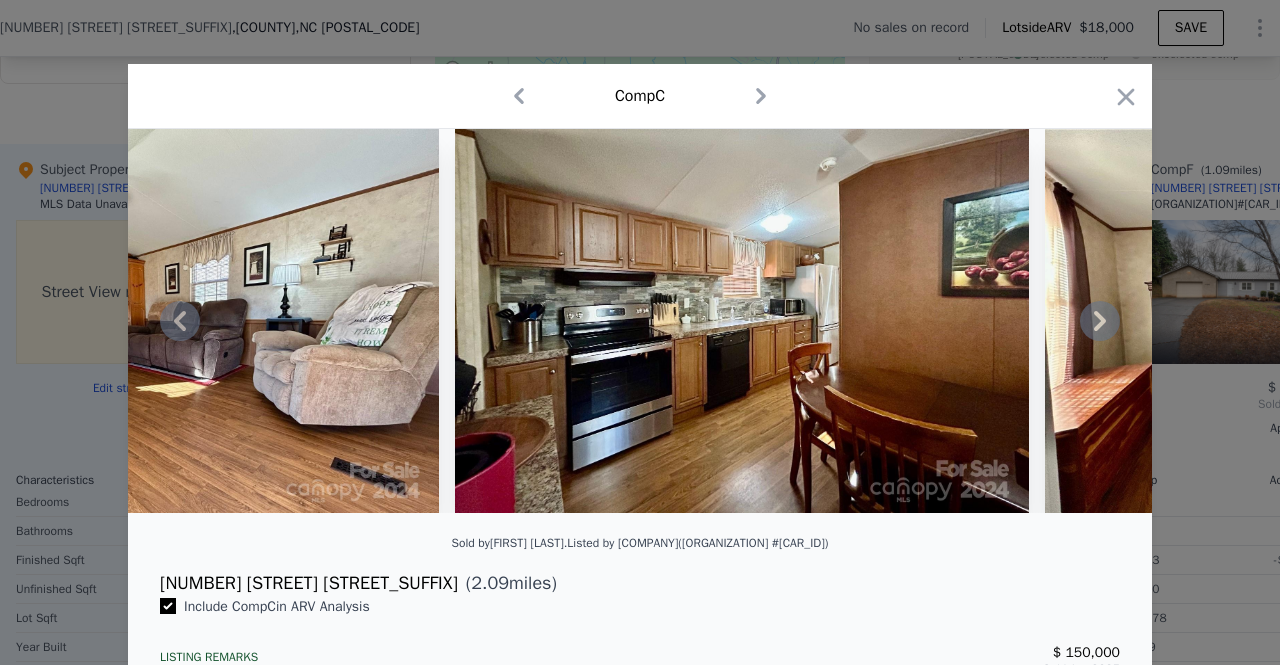 click 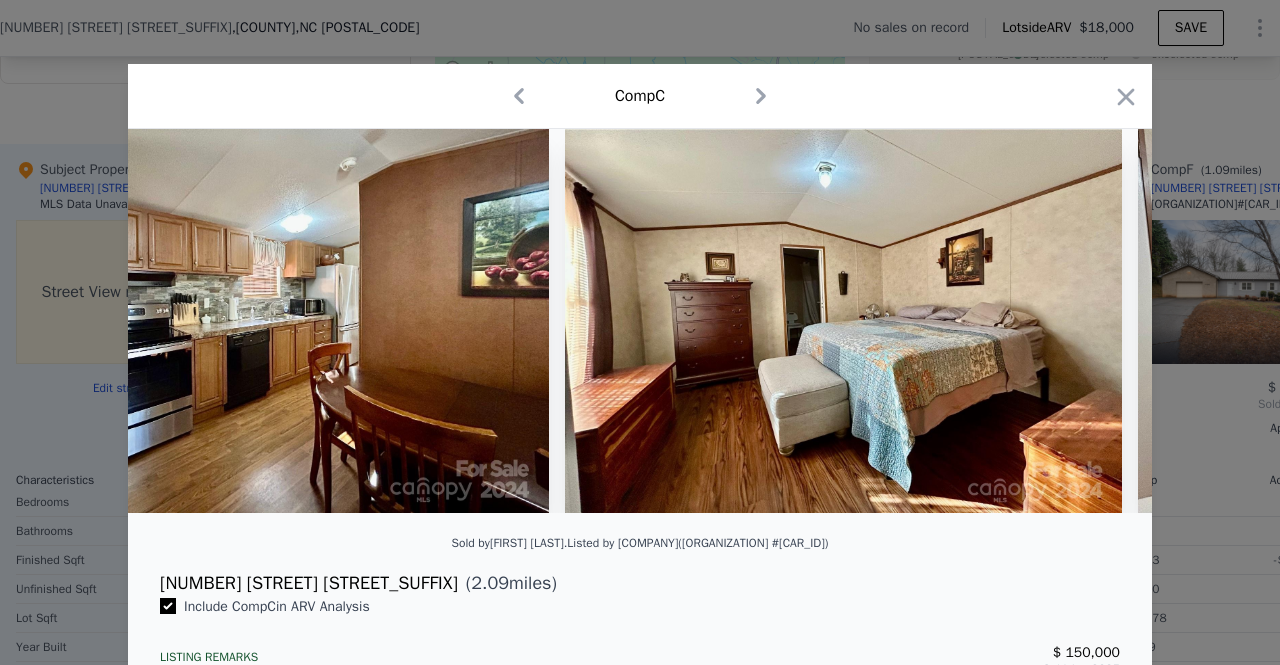 click at bounding box center (843, 321) 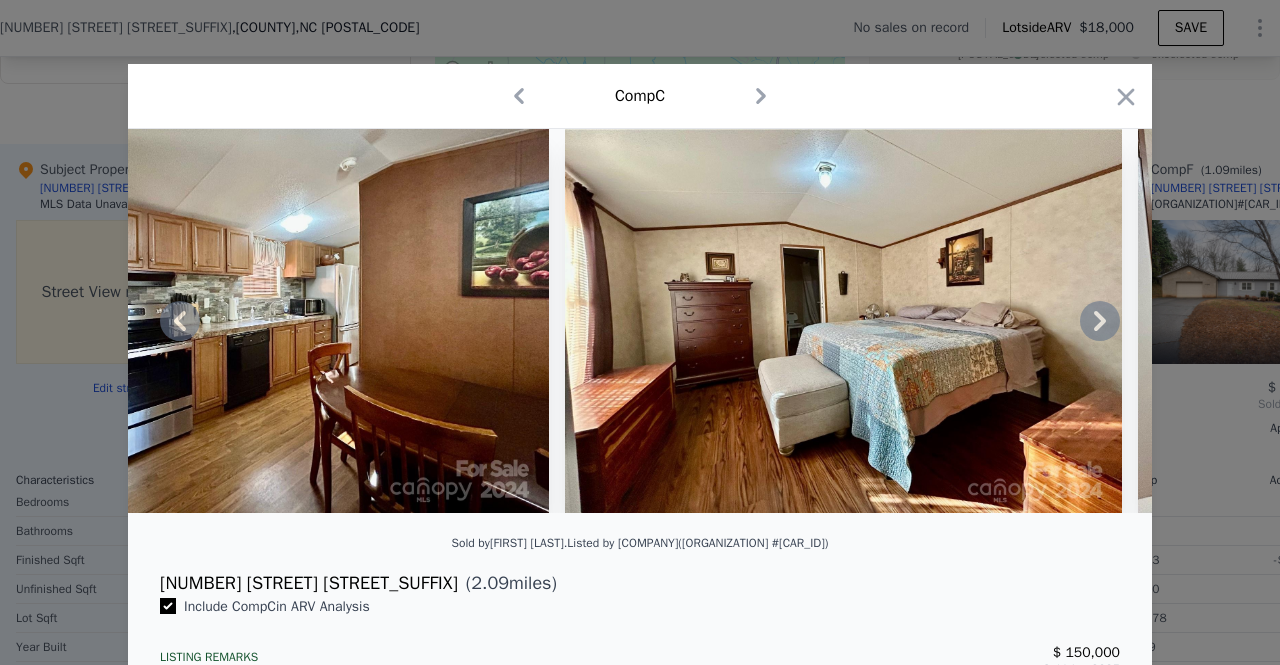 click 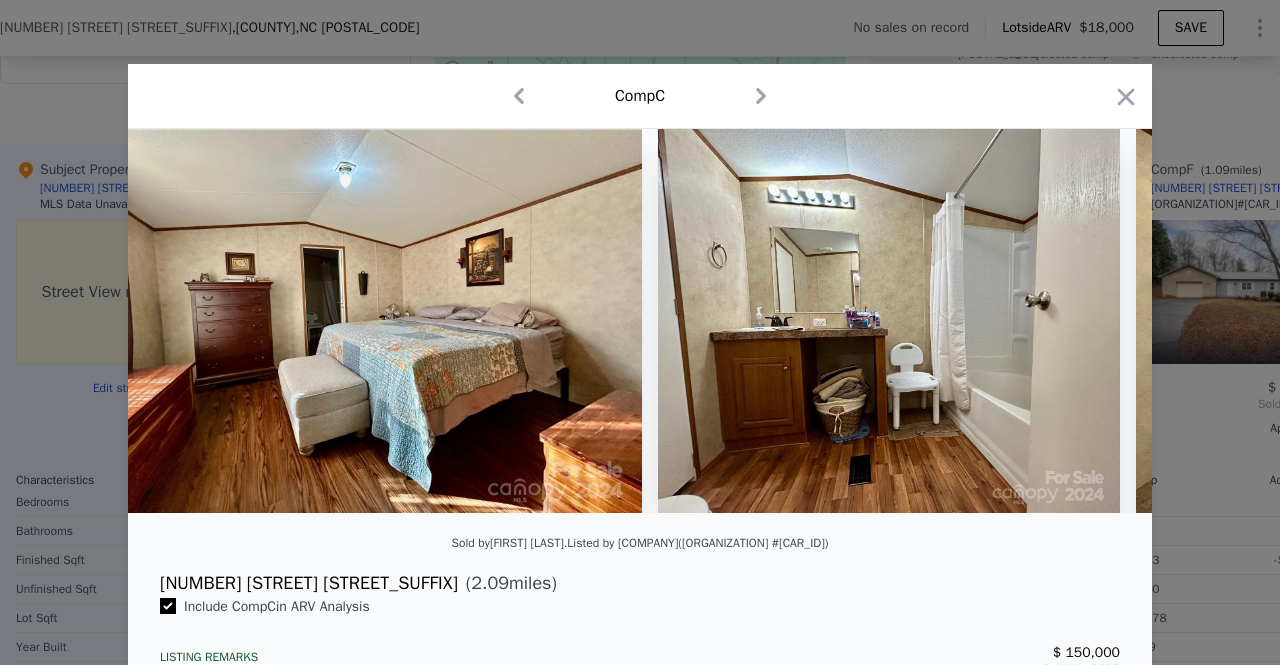 click at bounding box center [889, 321] 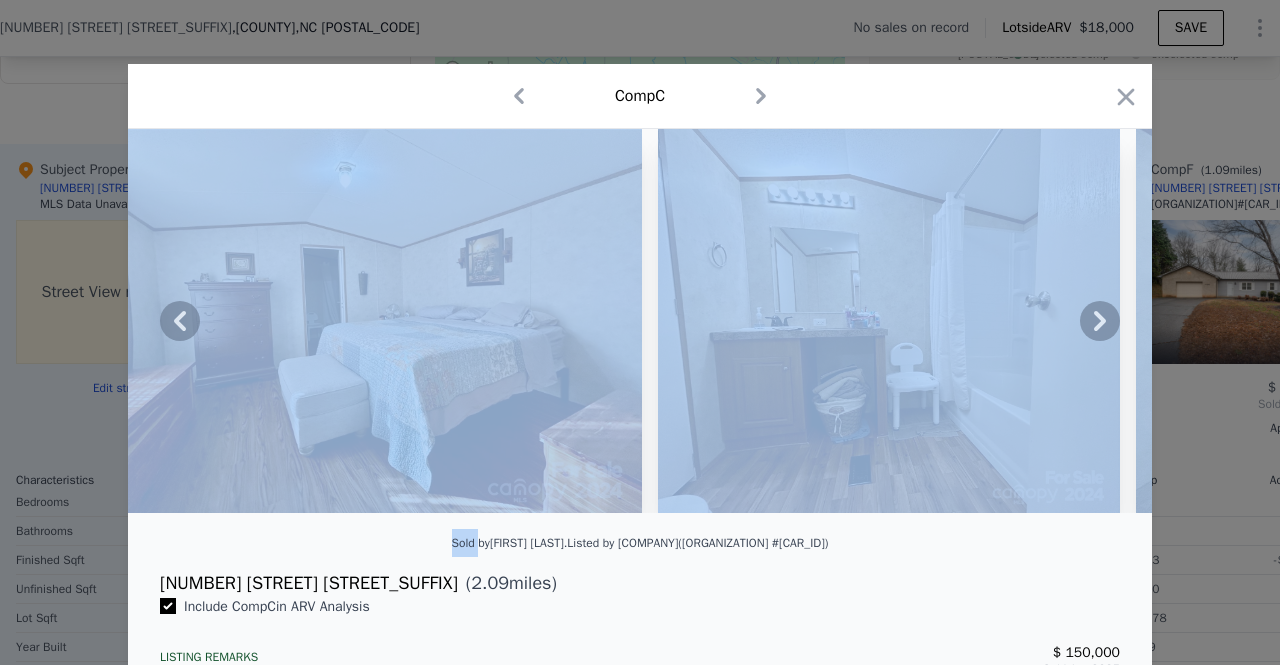 click 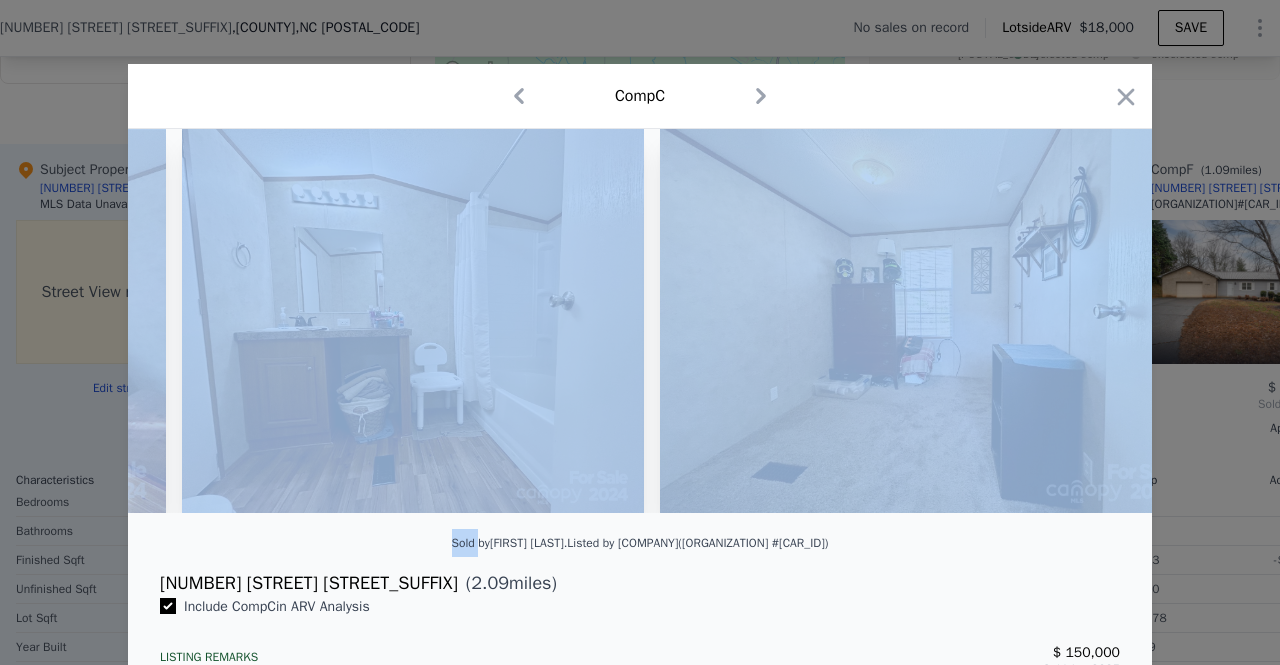 scroll, scrollTop: 0, scrollLeft: 2880, axis: horizontal 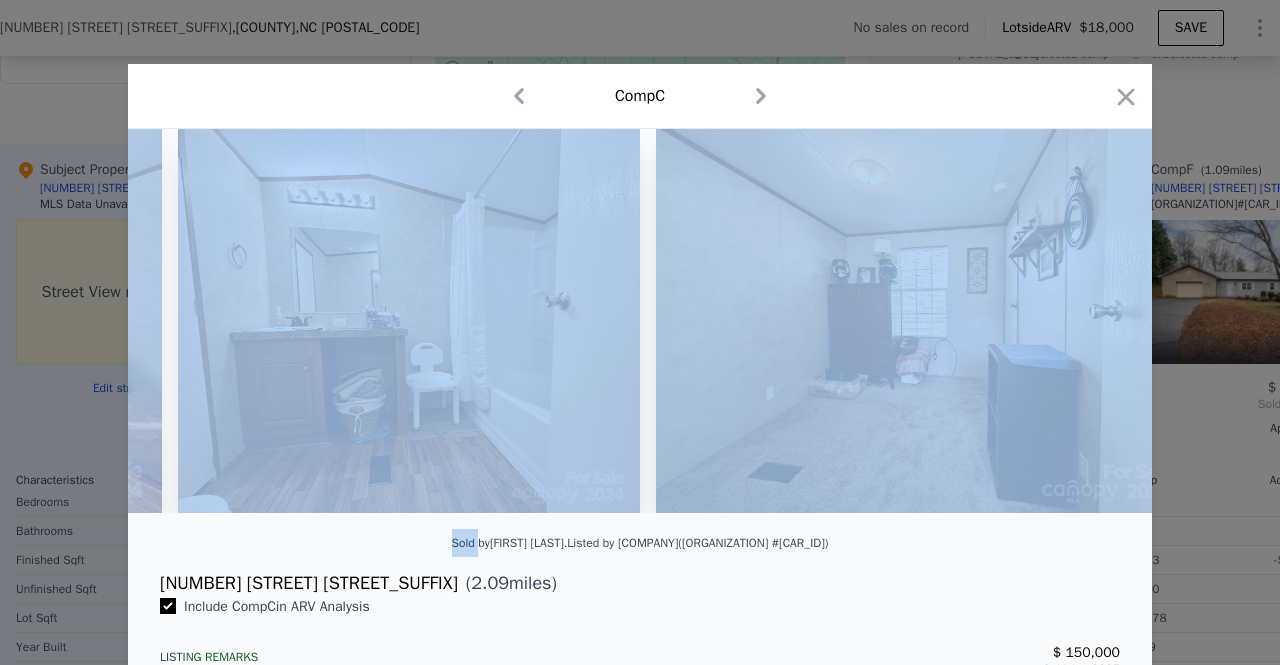 click on "Comp  C" at bounding box center [640, 96] 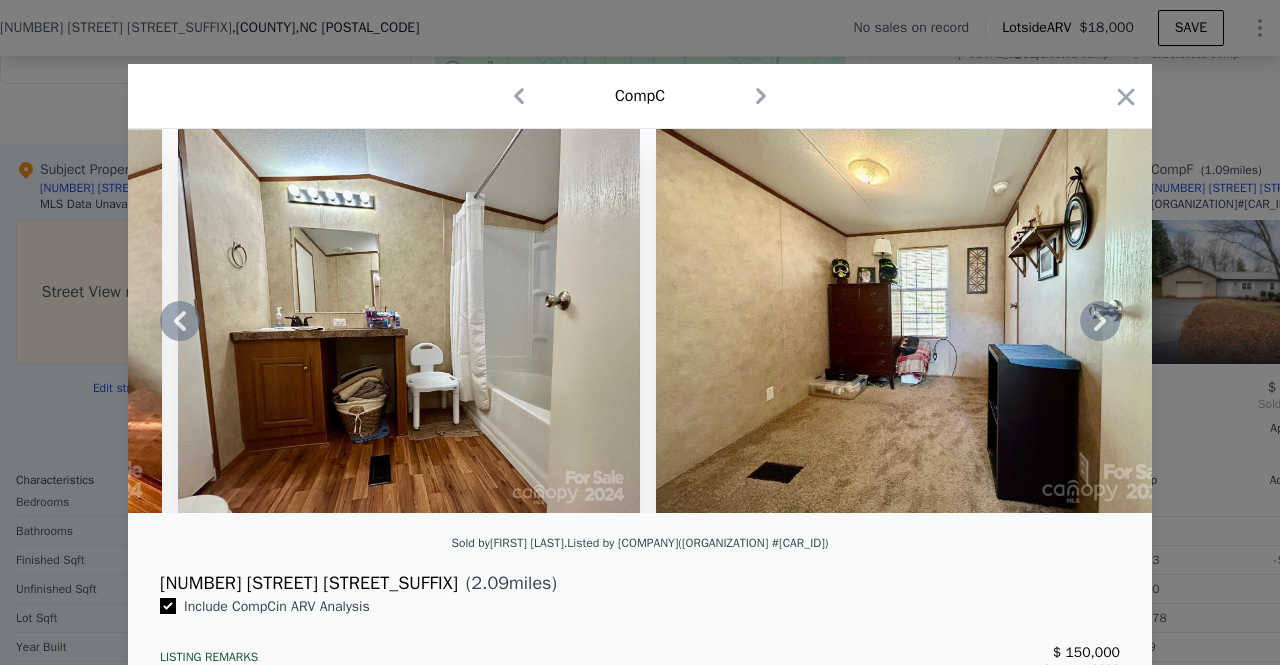click 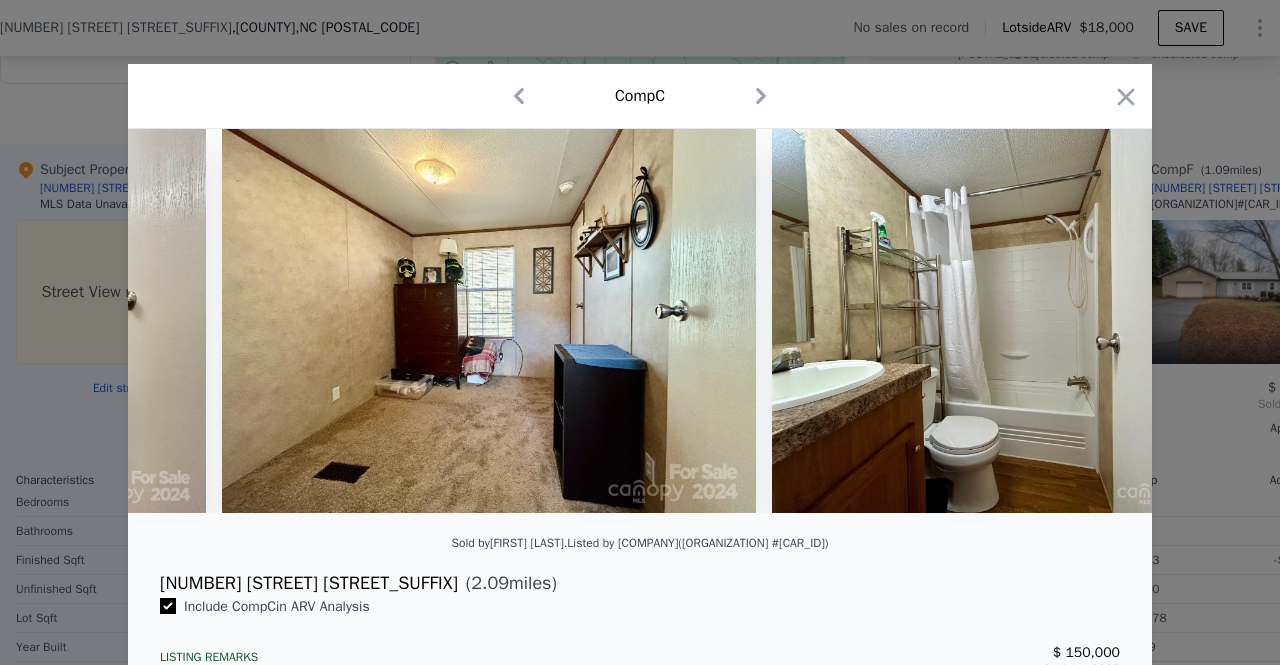 scroll, scrollTop: 0, scrollLeft: 3360, axis: horizontal 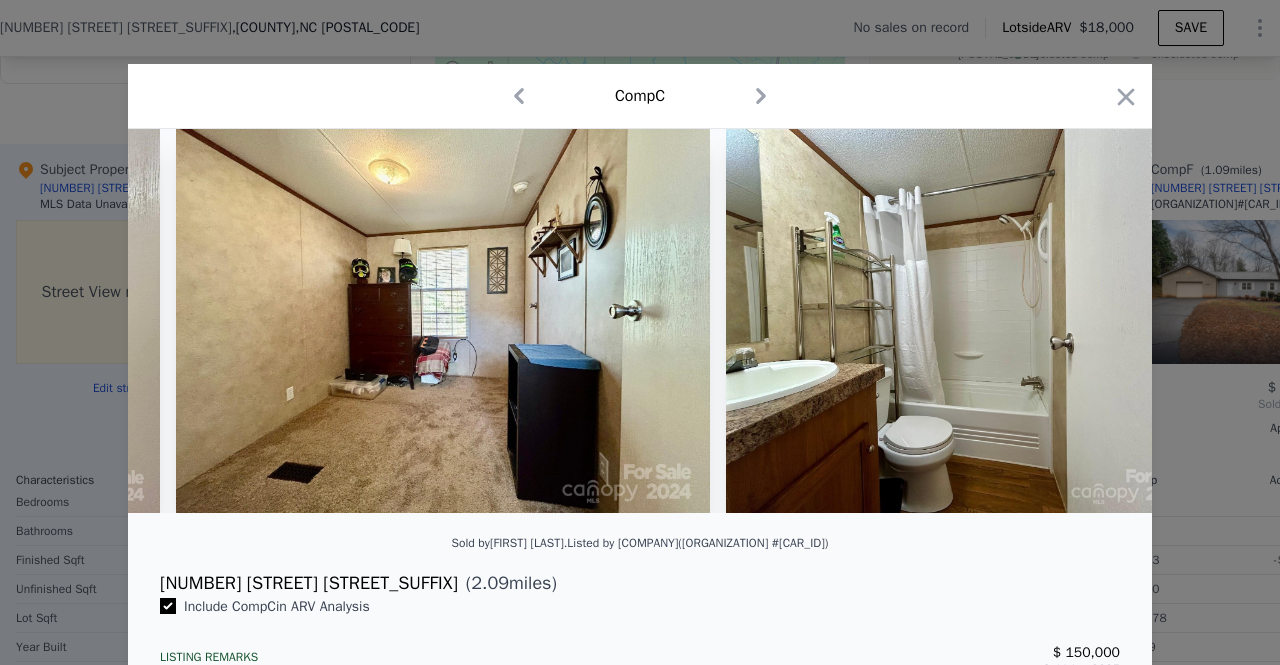 click at bounding box center (640, 321) 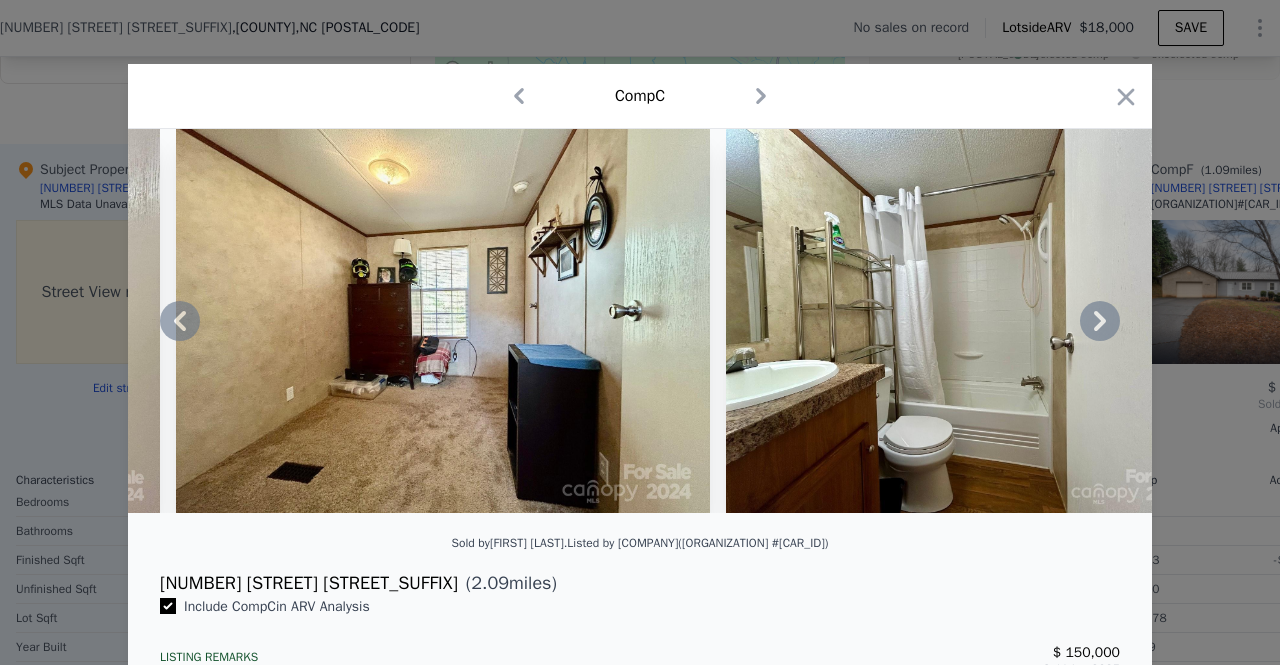 click 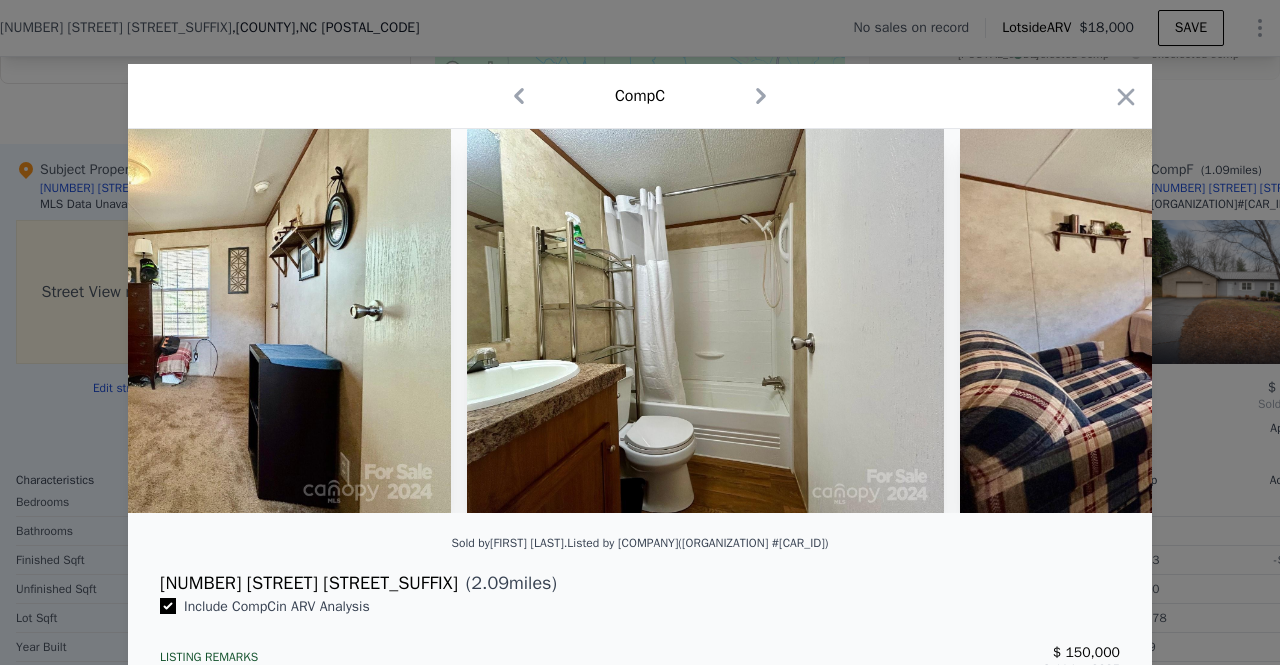 scroll, scrollTop: 0, scrollLeft: 3840, axis: horizontal 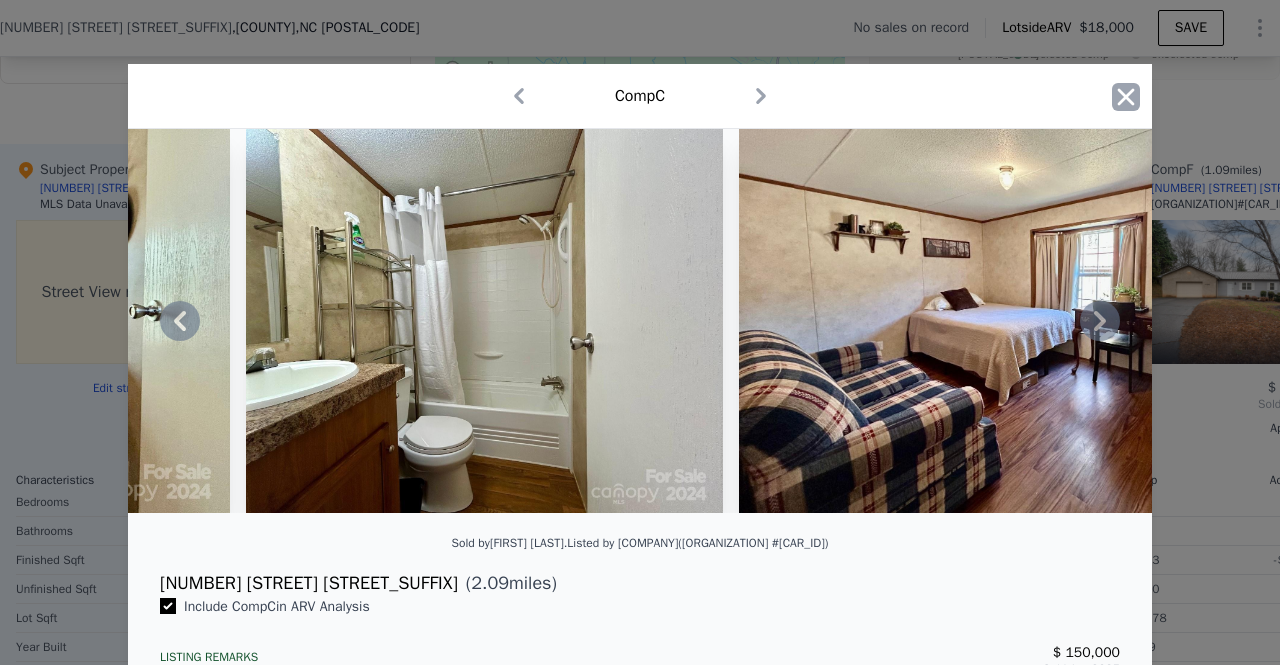 click 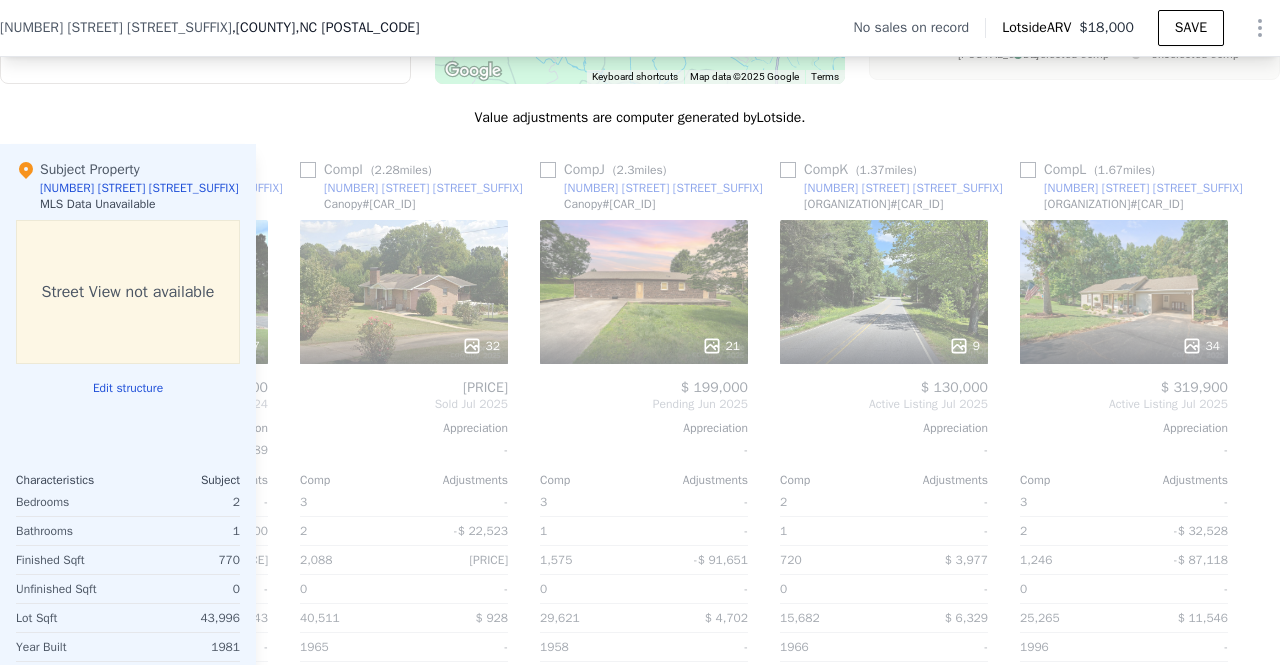 scroll, scrollTop: 0, scrollLeft: 1919, axis: horizontal 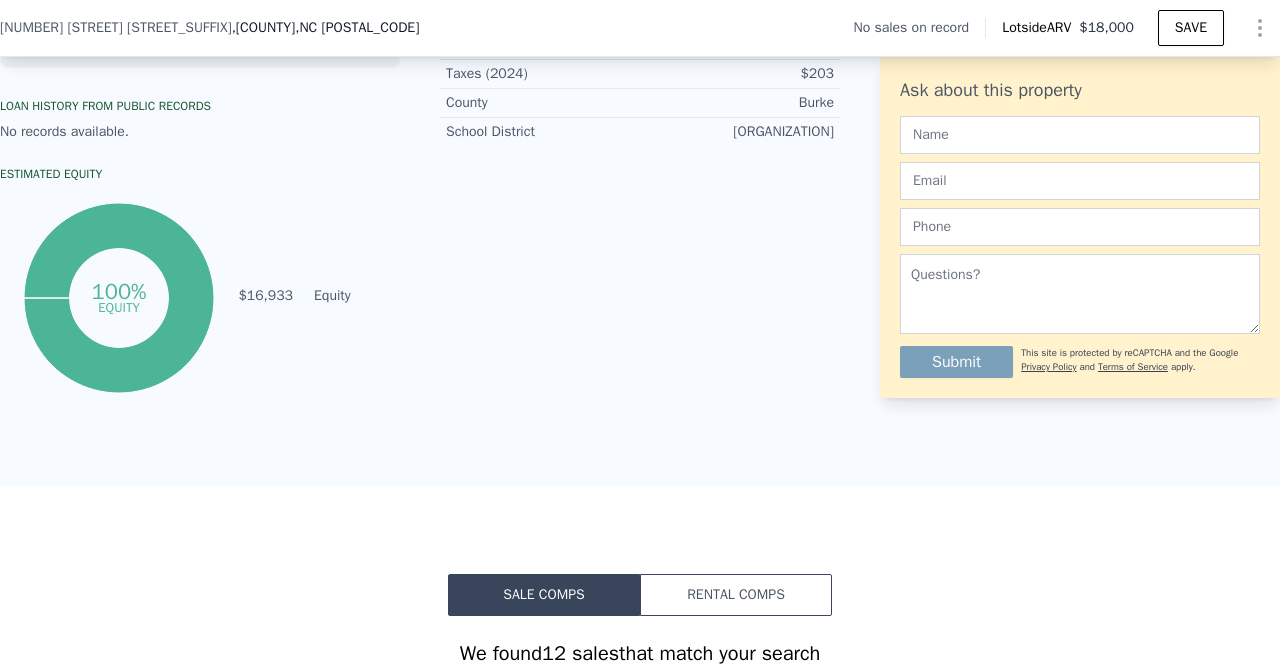 click on "Property details Type Manufactured Home Finished Sqft 770 Bedrooms 2 Bathrooms 1 Year Built 1981 Year Improved 1981 Roof Metal Siding Metal Cooling None Parcel 37085 Lot Sqft 43,996 Water Well Sewer Septic Zoning RURAL MIXE Taxes (2024) $203 County Burke School District Burke County Schools" at bounding box center (640, -2) 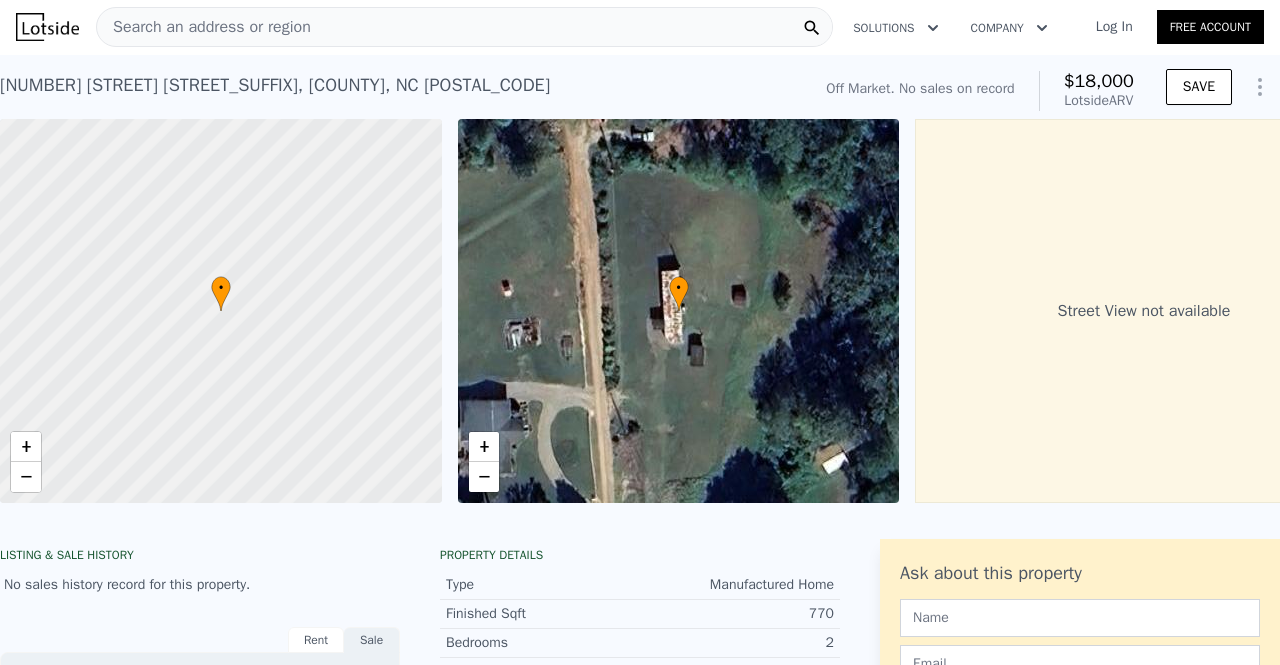 scroll, scrollTop: 0, scrollLeft: 0, axis: both 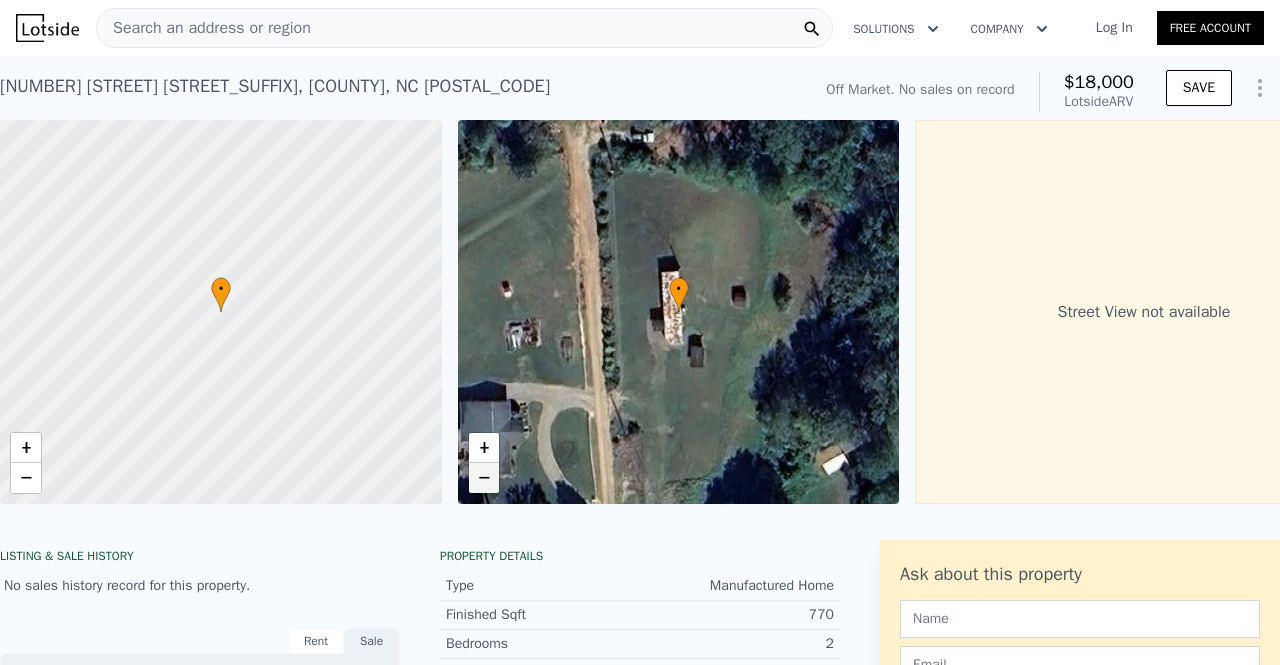click on "−" at bounding box center [484, 478] 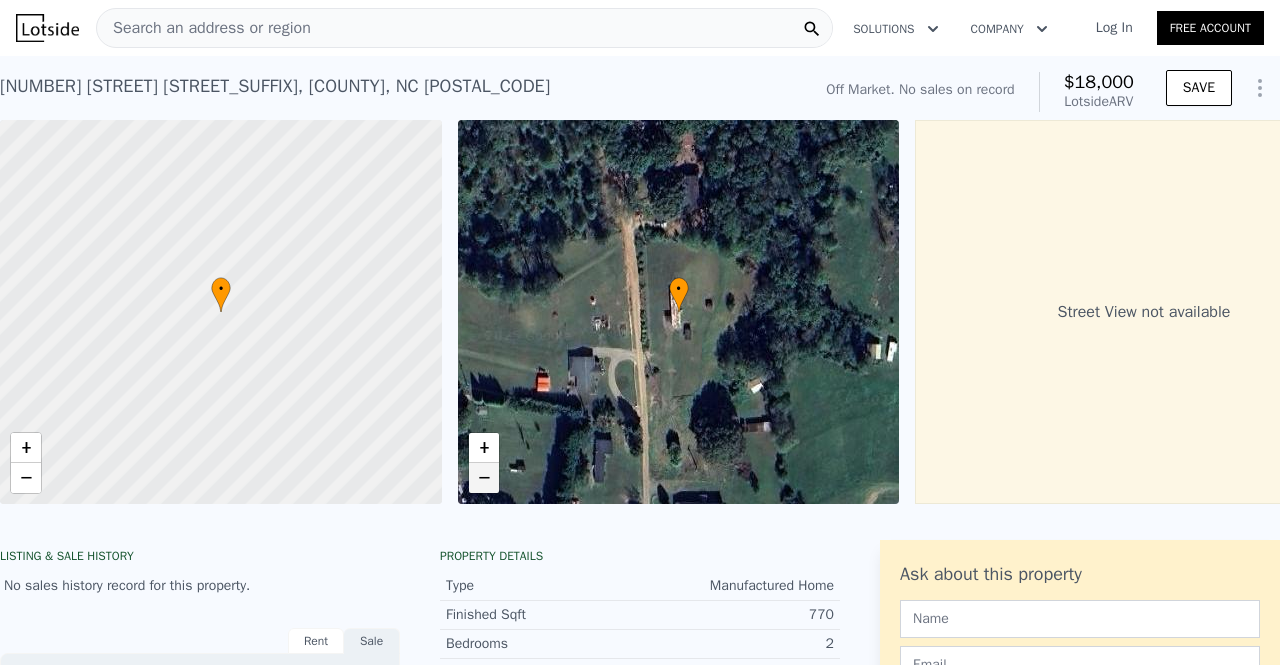 click on "−" at bounding box center (484, 478) 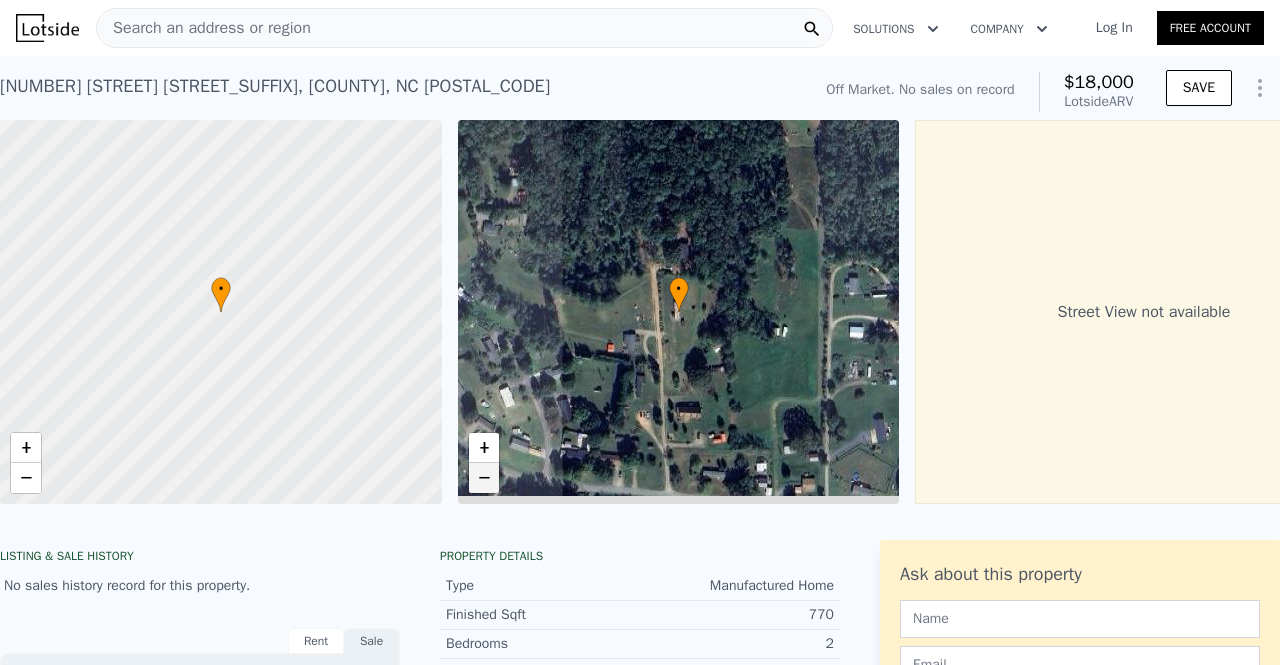 click on "−" at bounding box center [484, 478] 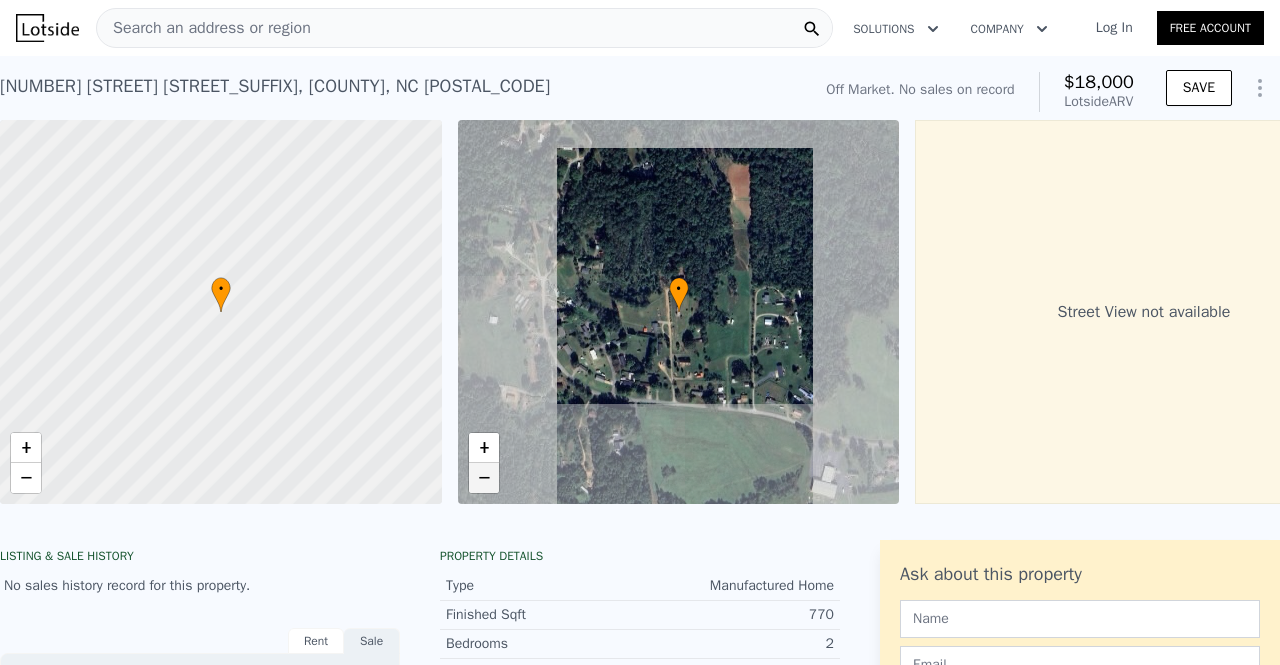 click on "−" at bounding box center [484, 478] 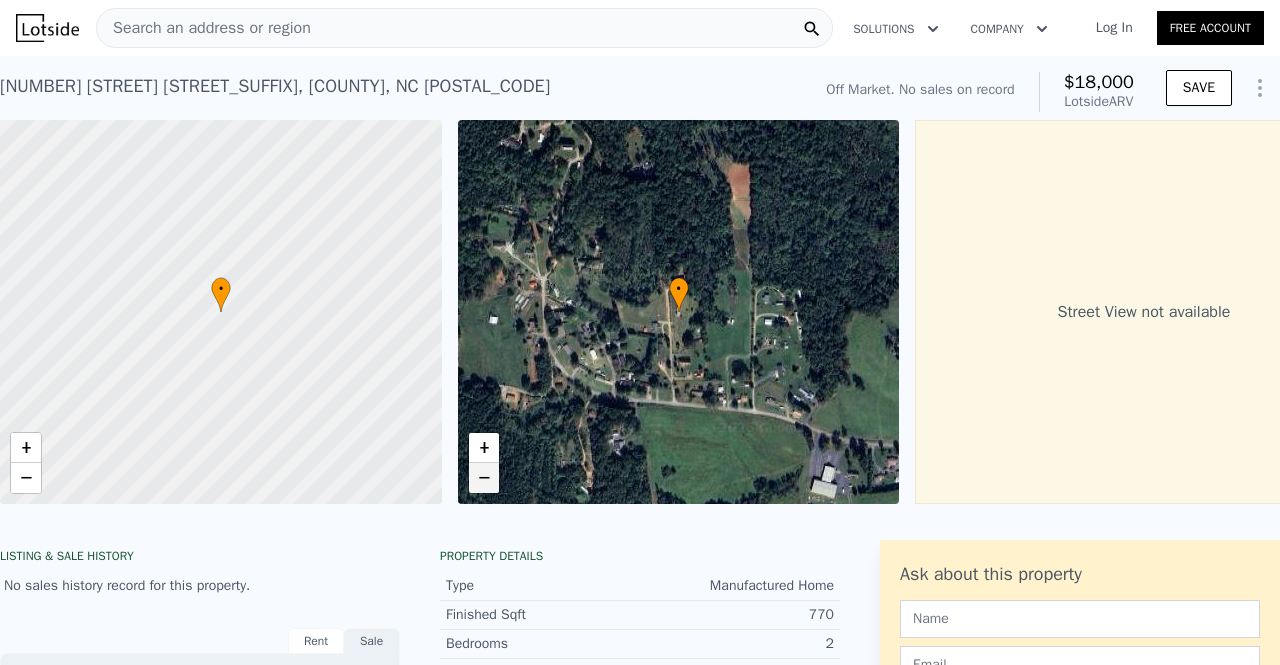 click on "−" at bounding box center [484, 478] 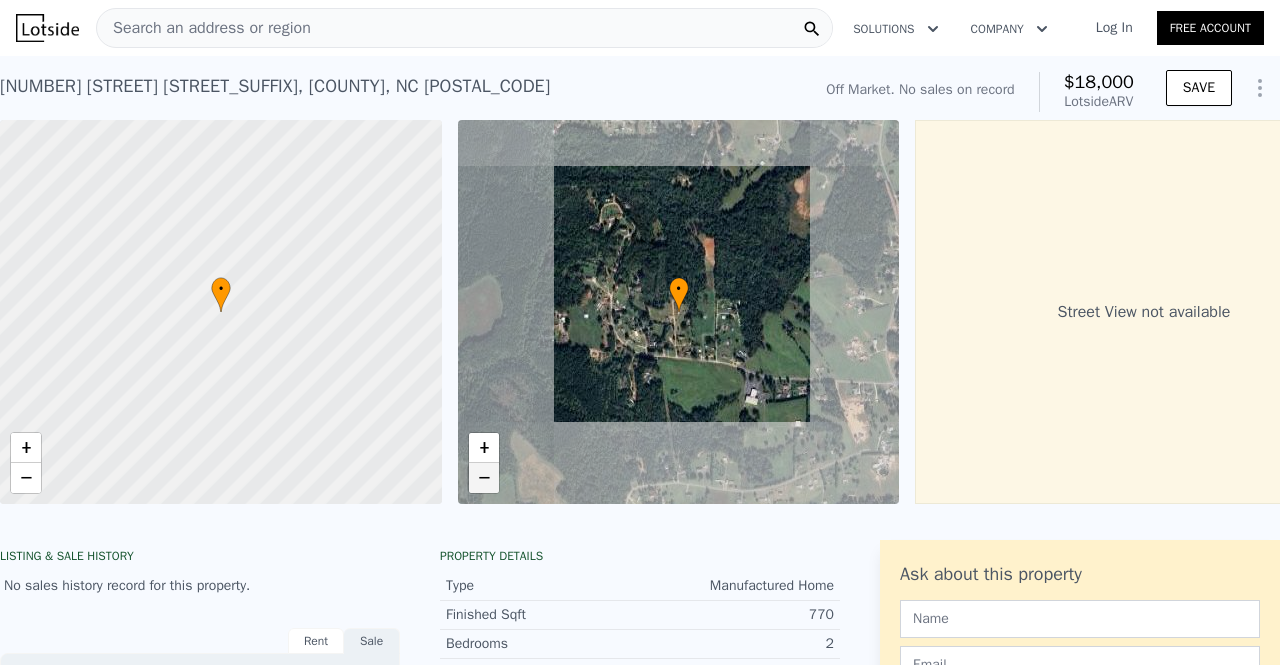 click on "−" at bounding box center [484, 478] 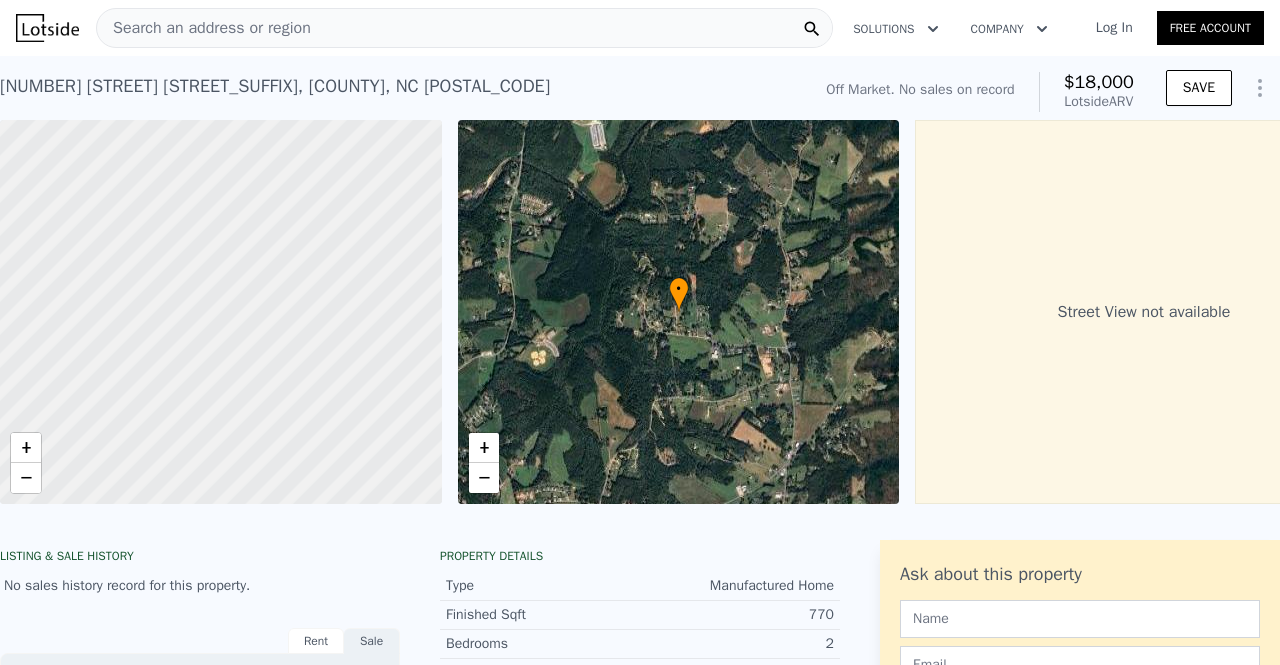 drag, startPoint x: 218, startPoint y: 395, endPoint x: 471, endPoint y: 432, distance: 255.69122 